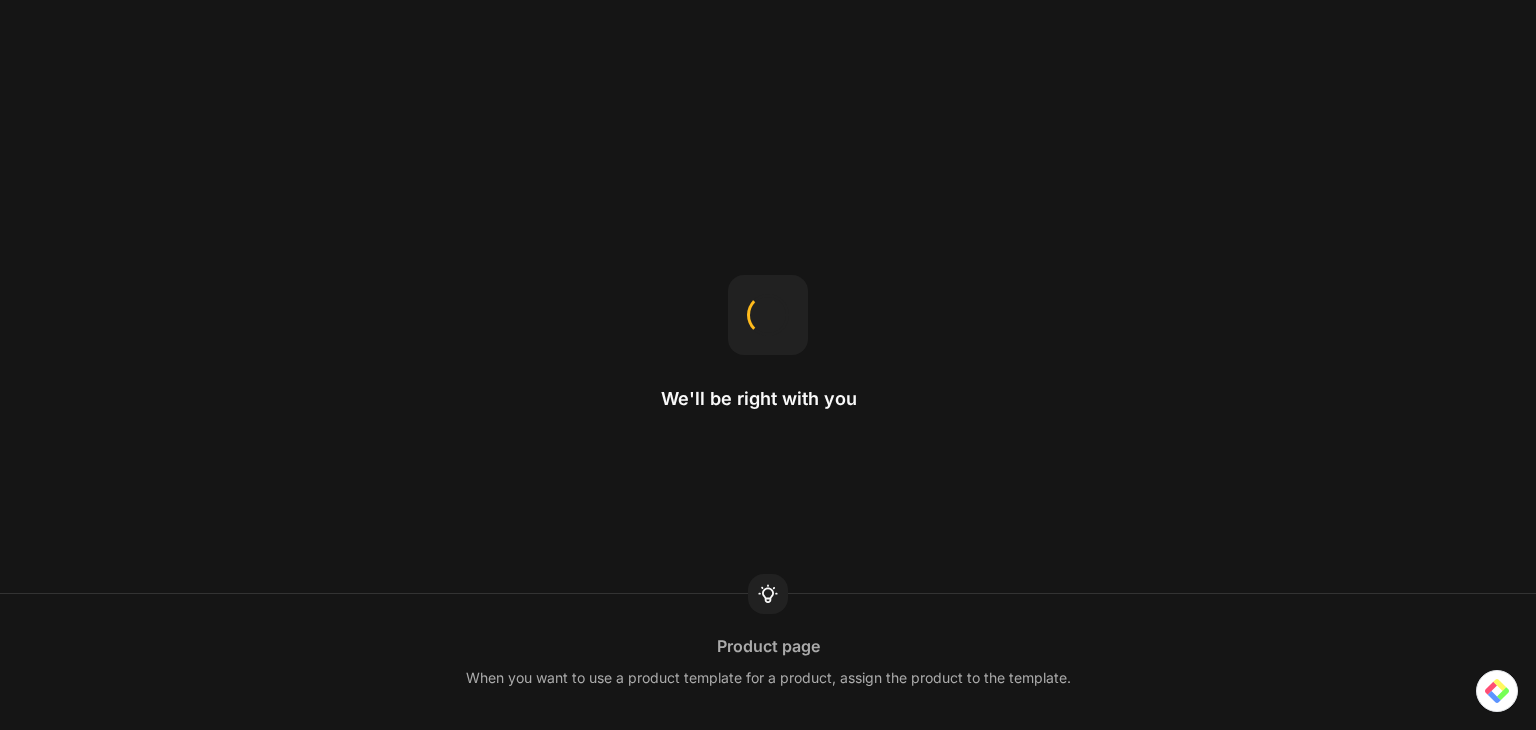 scroll, scrollTop: 0, scrollLeft: 0, axis: both 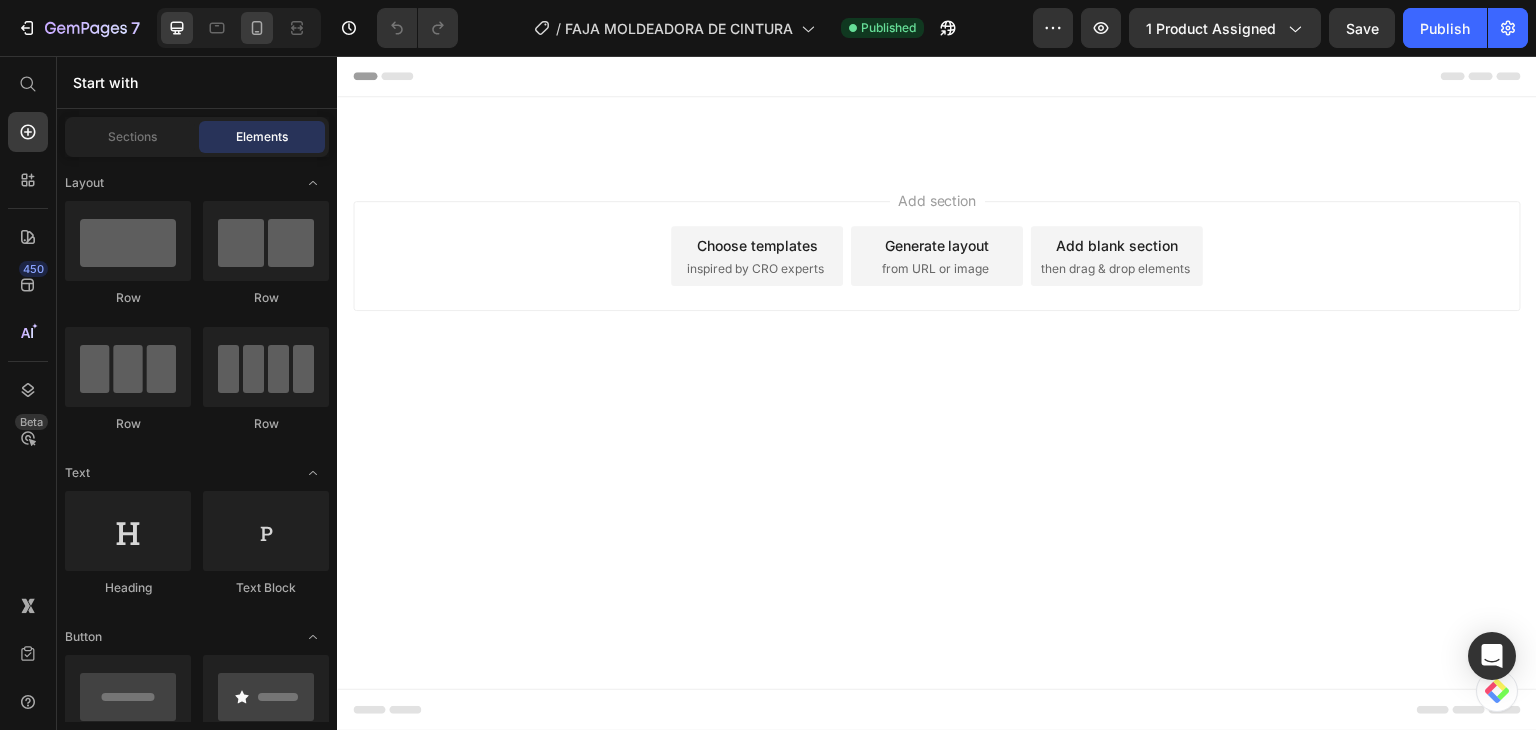 click 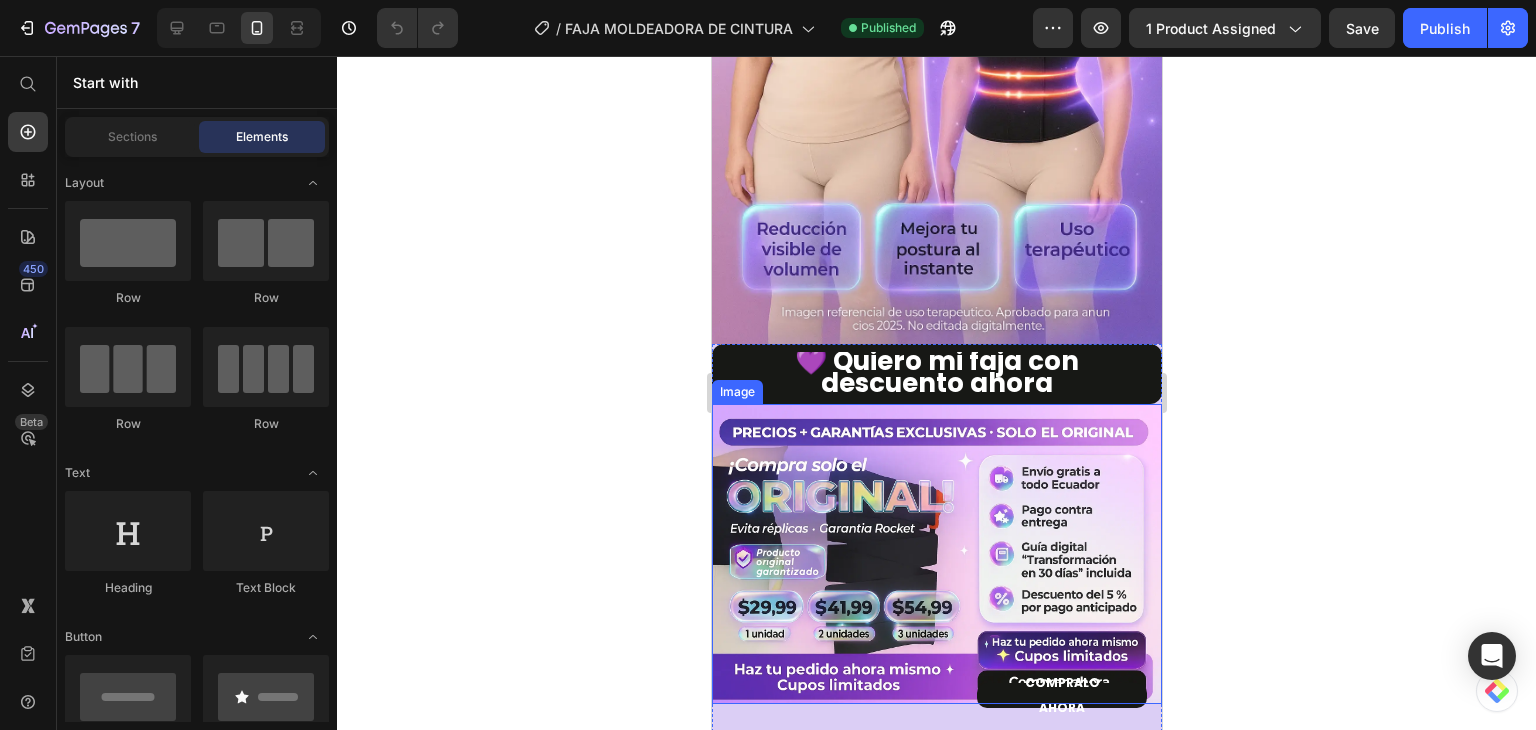scroll, scrollTop: 500, scrollLeft: 0, axis: vertical 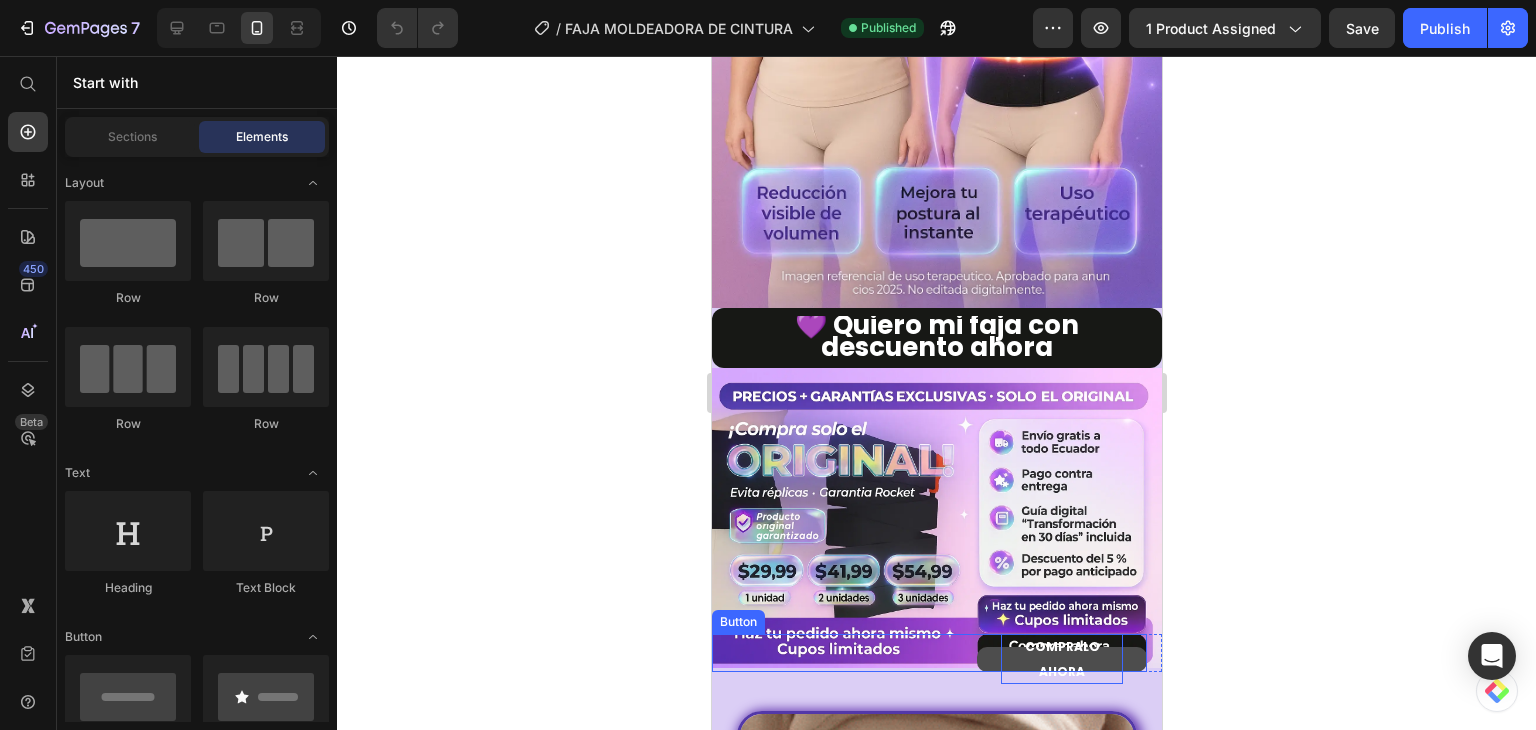 click on "COMPRALO AHORA" at bounding box center [1061, 659] 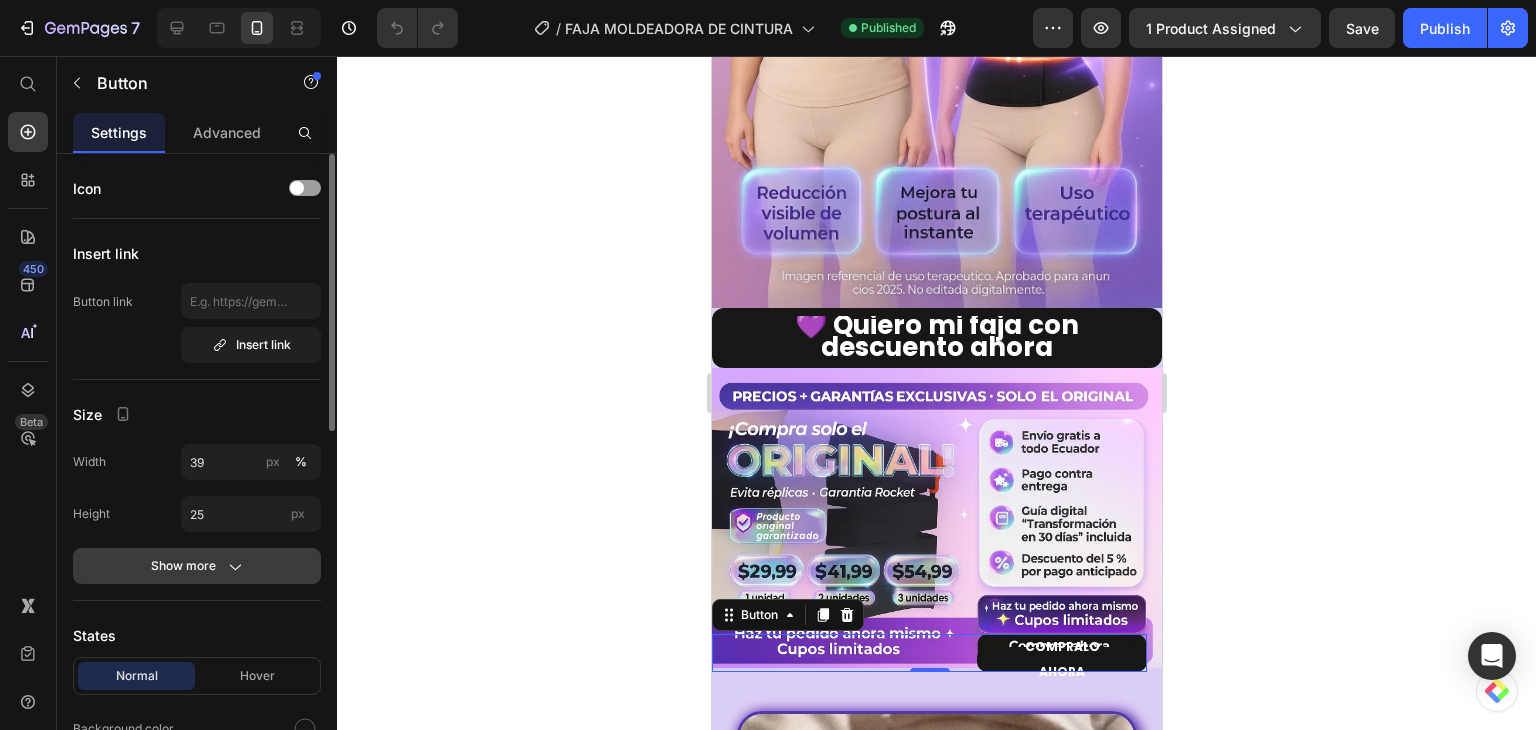 click on "Show more" 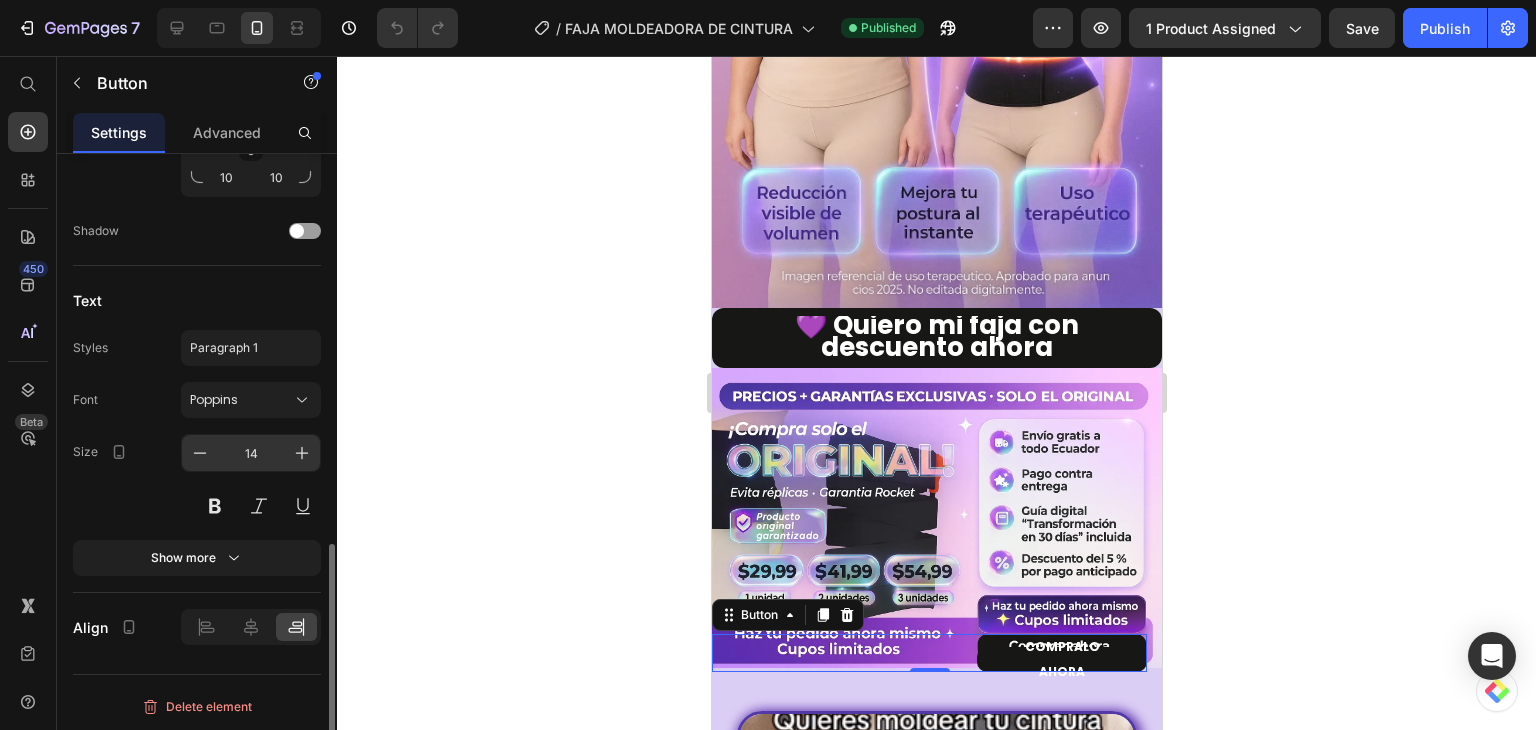 scroll, scrollTop: 610, scrollLeft: 0, axis: vertical 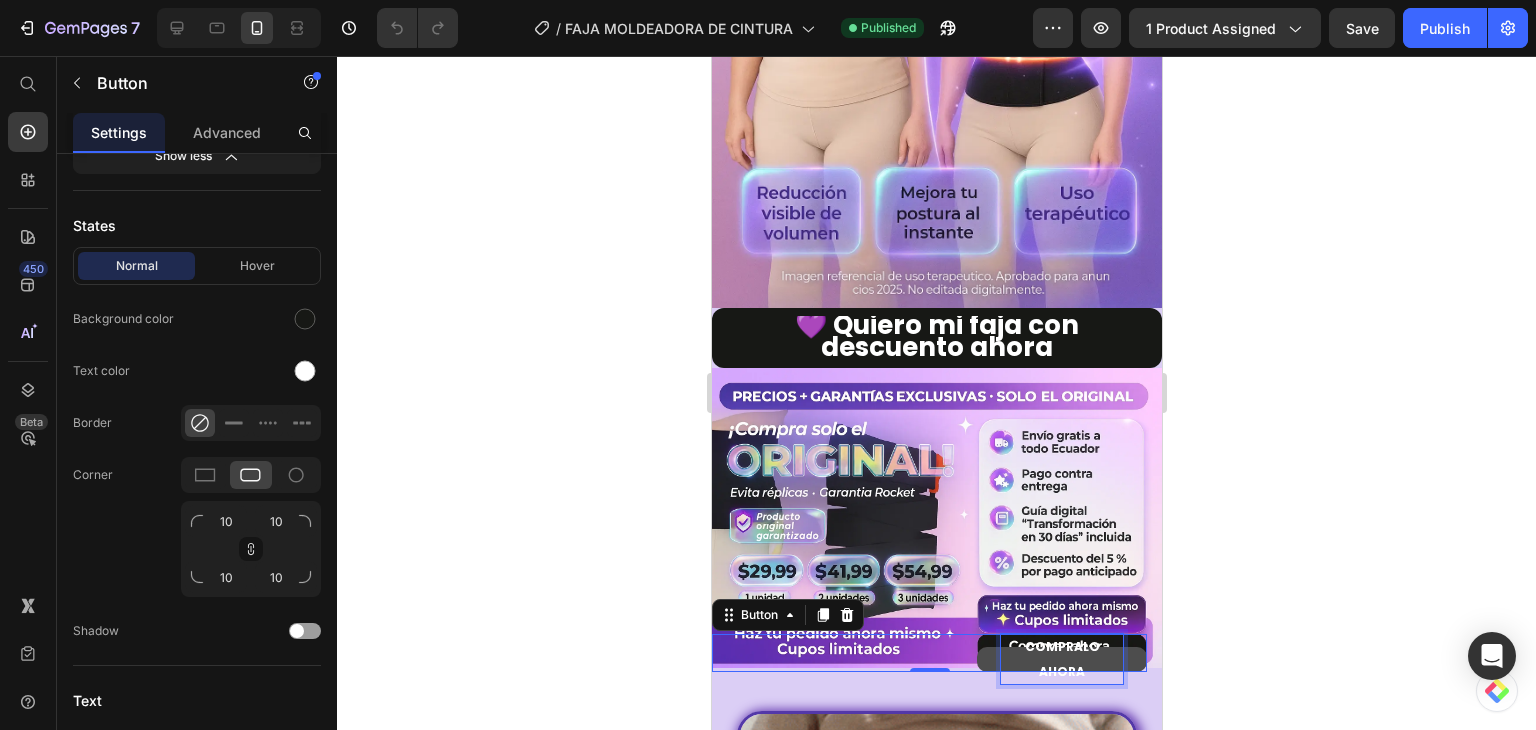click on "COMPRALO AHORA" at bounding box center (1061, 659) 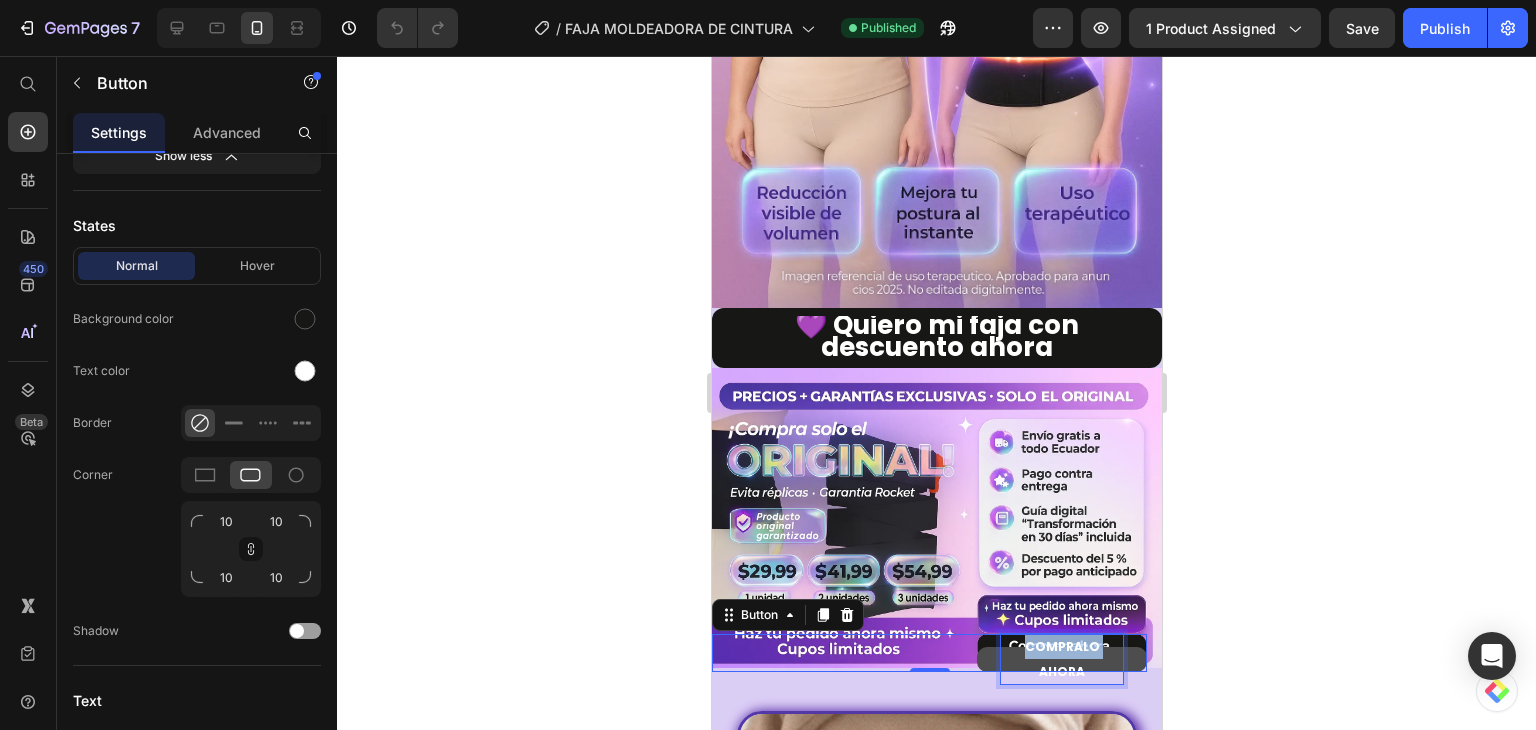 click on "COMPRALO AHORA" at bounding box center [1061, 659] 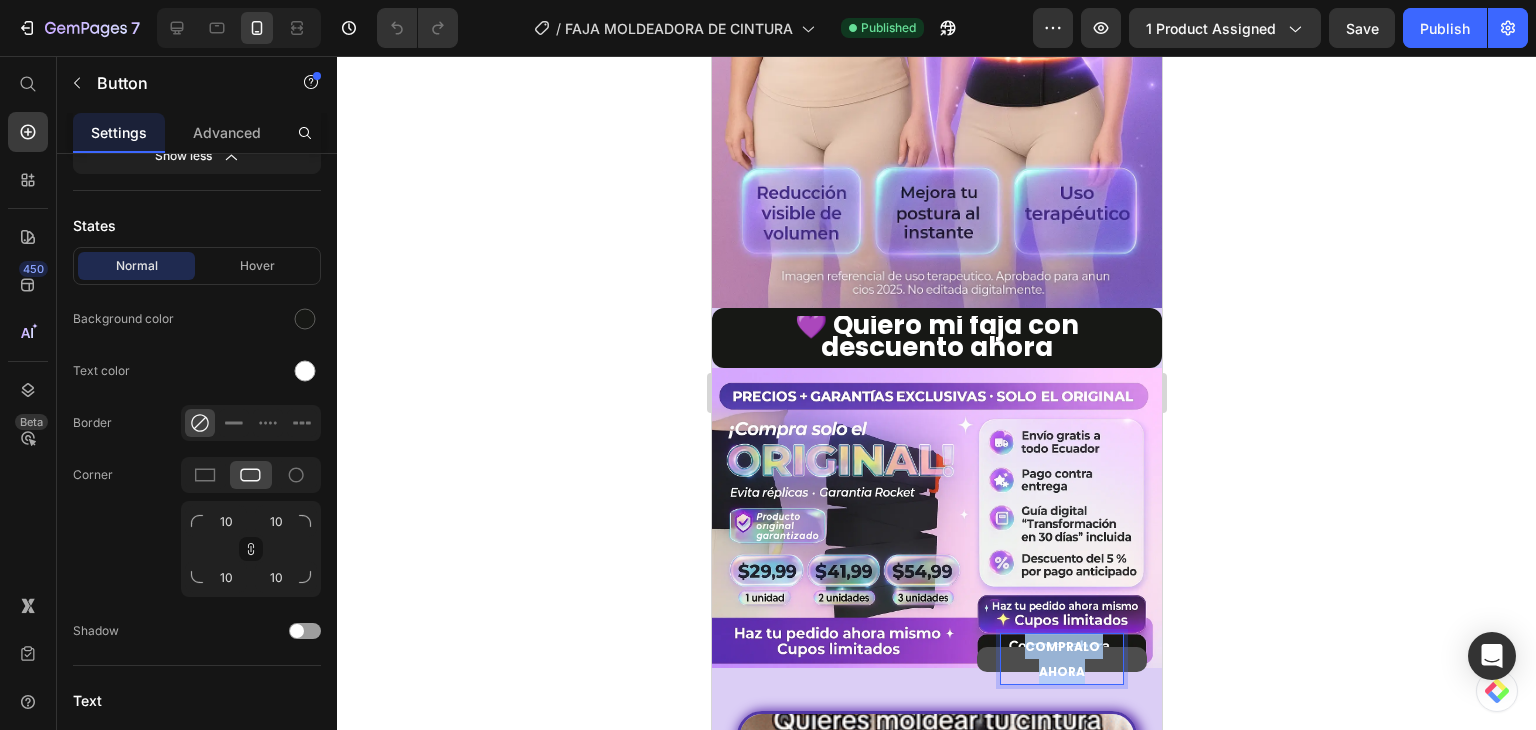 click on "COMPRALO AHORA" at bounding box center (1061, 659) 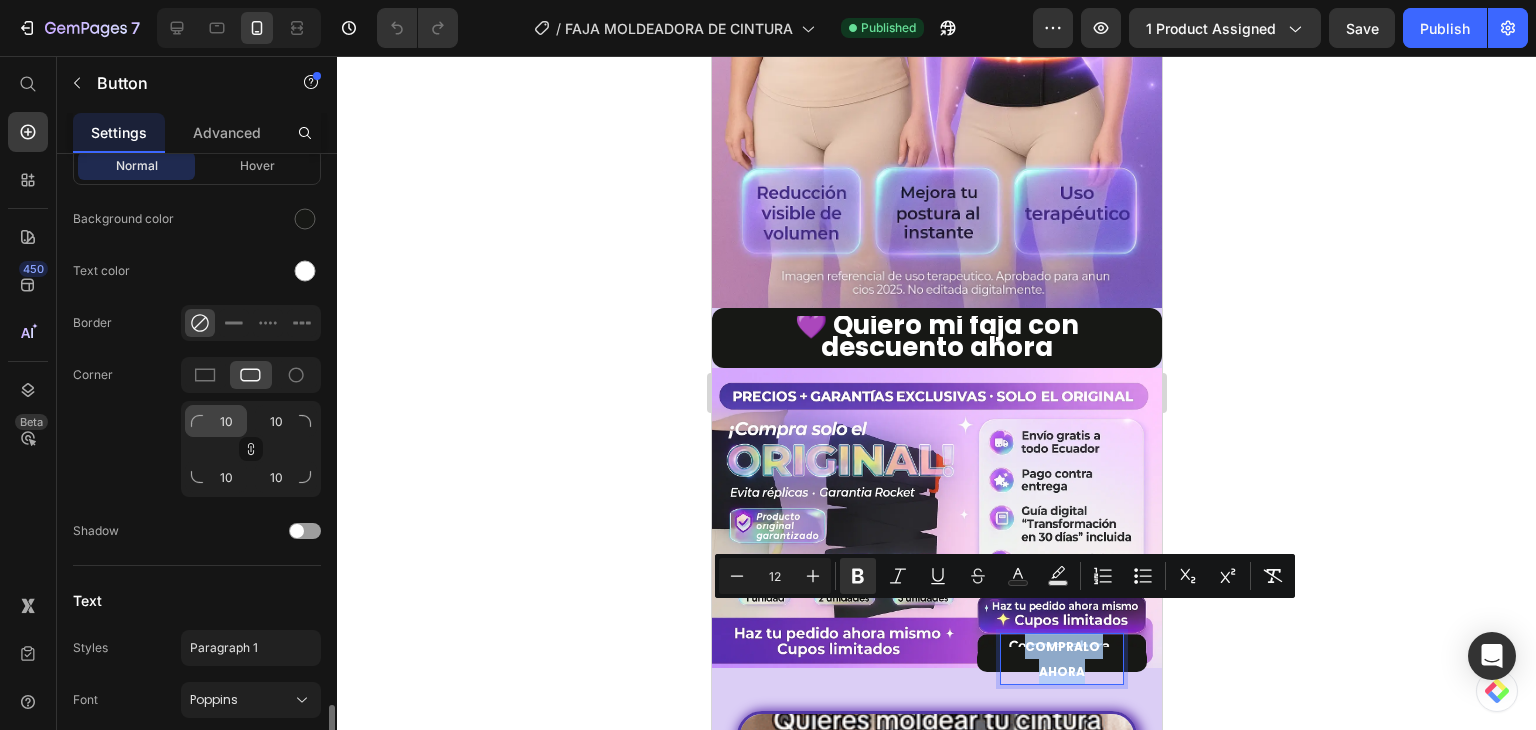scroll, scrollTop: 910, scrollLeft: 0, axis: vertical 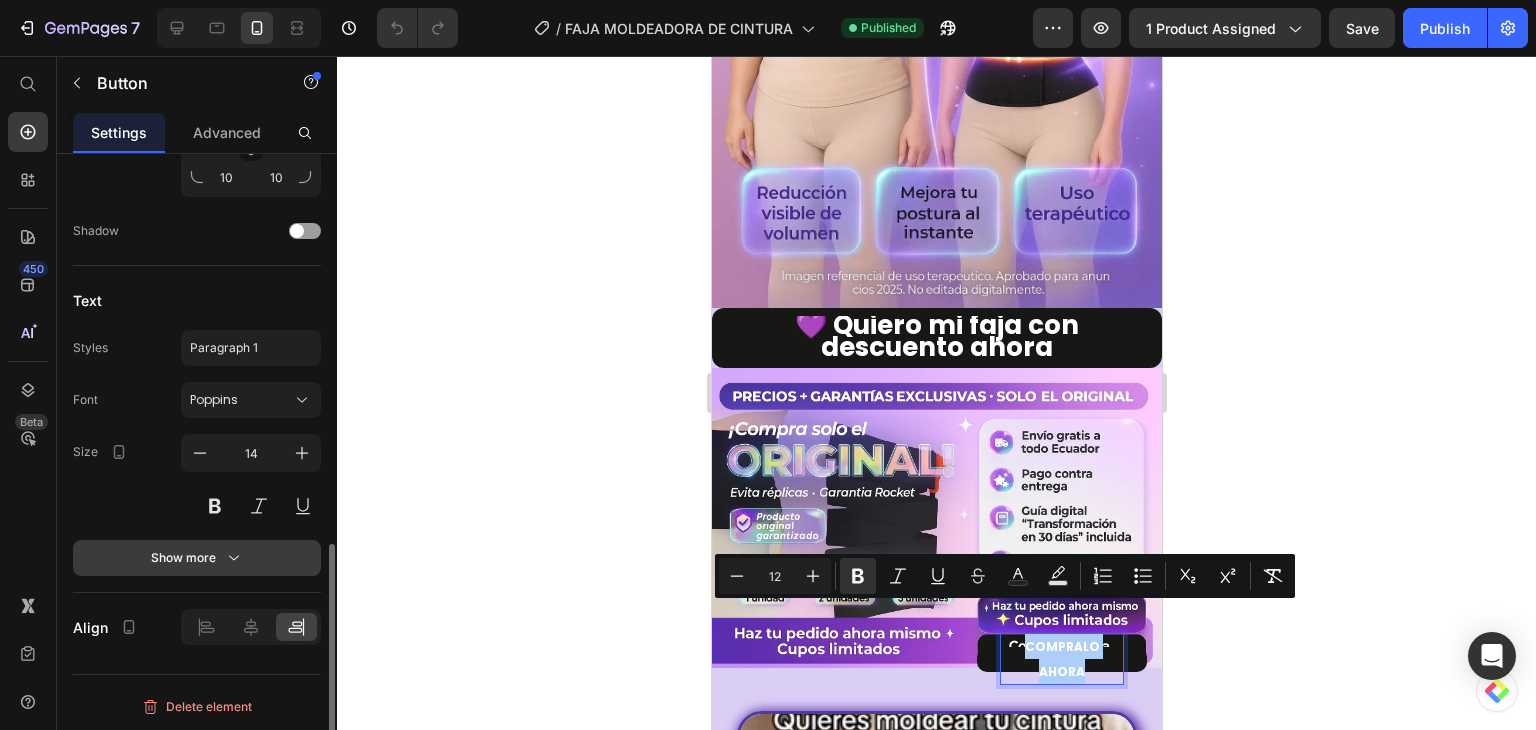 click on "Show more" at bounding box center (197, 558) 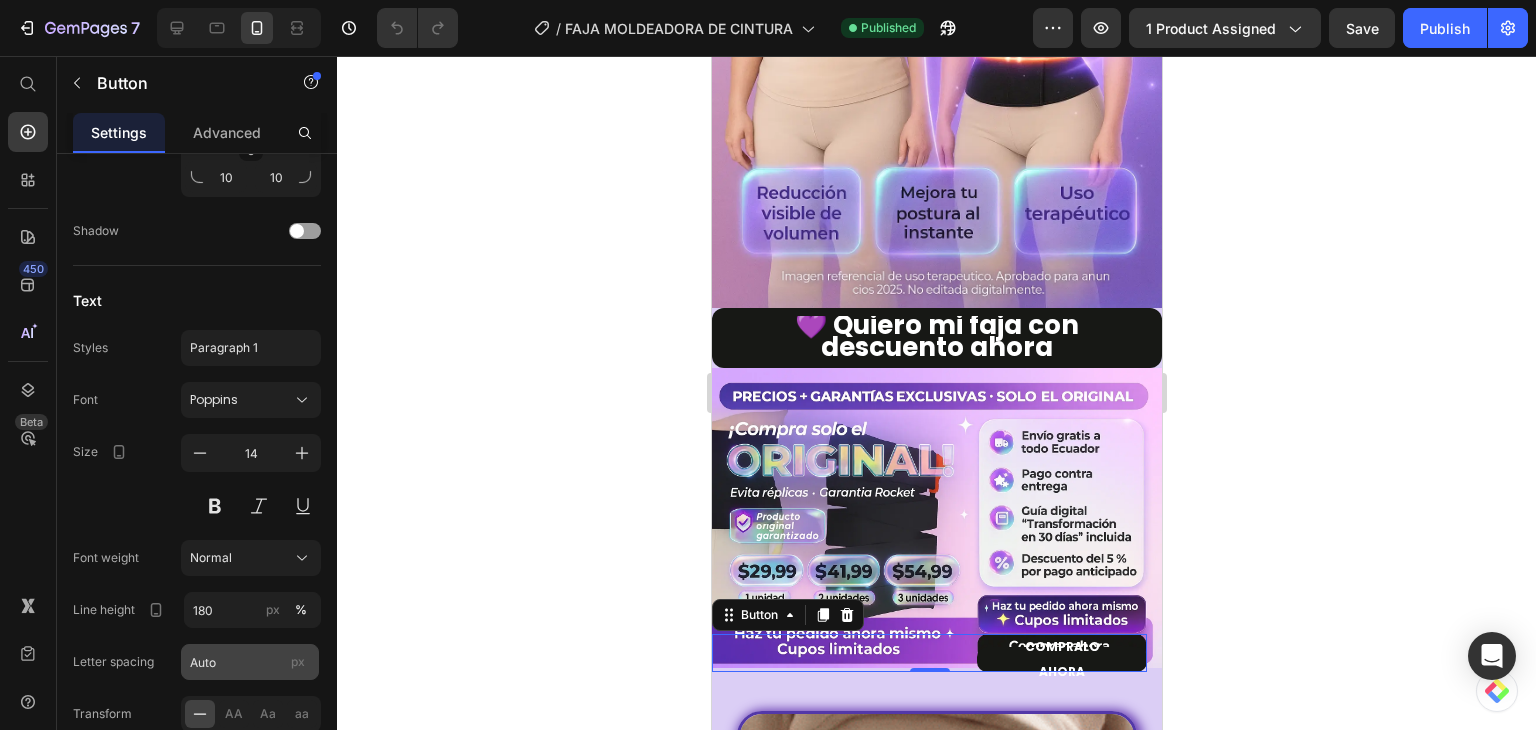 scroll, scrollTop: 1210, scrollLeft: 0, axis: vertical 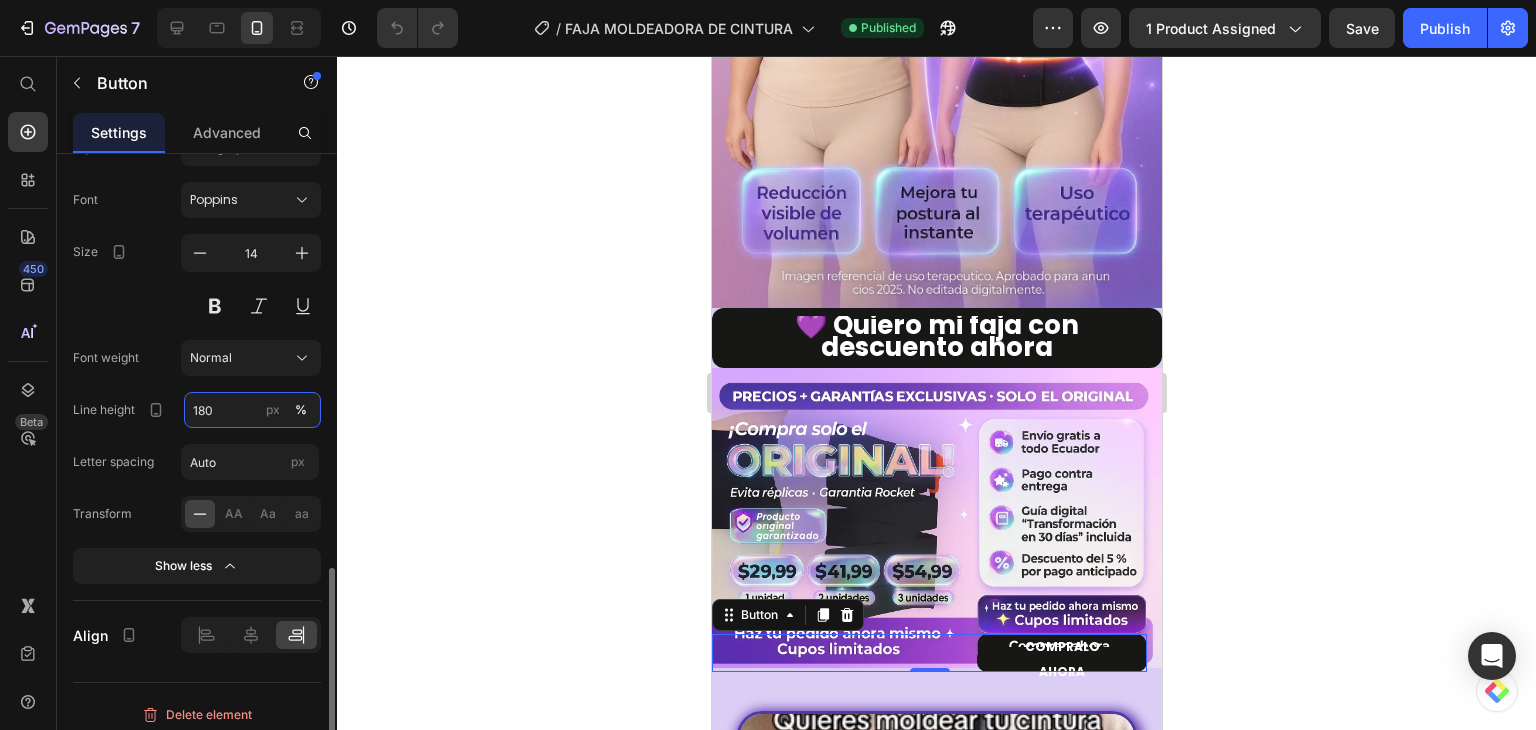click on "180" at bounding box center (252, 410) 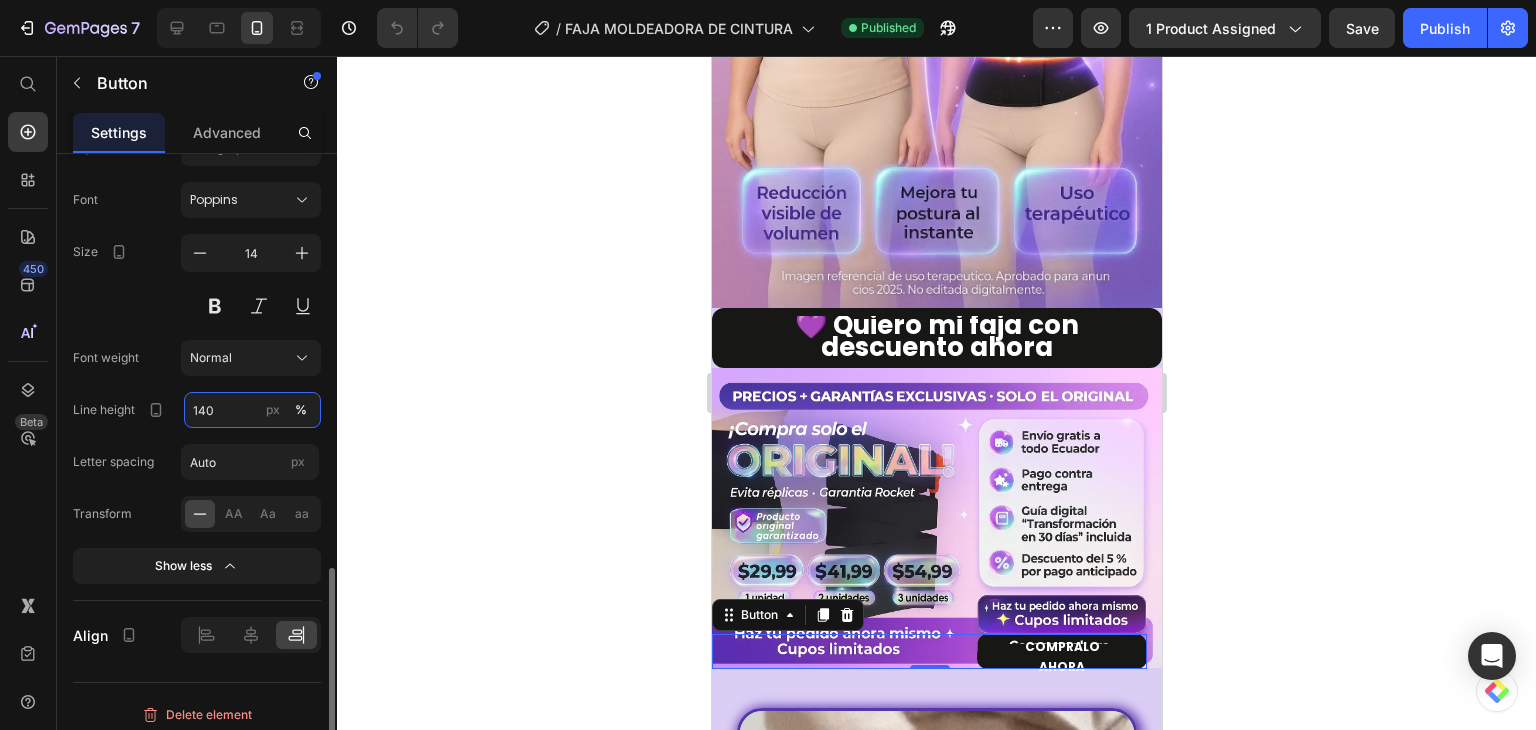 click on "140" at bounding box center [252, 410] 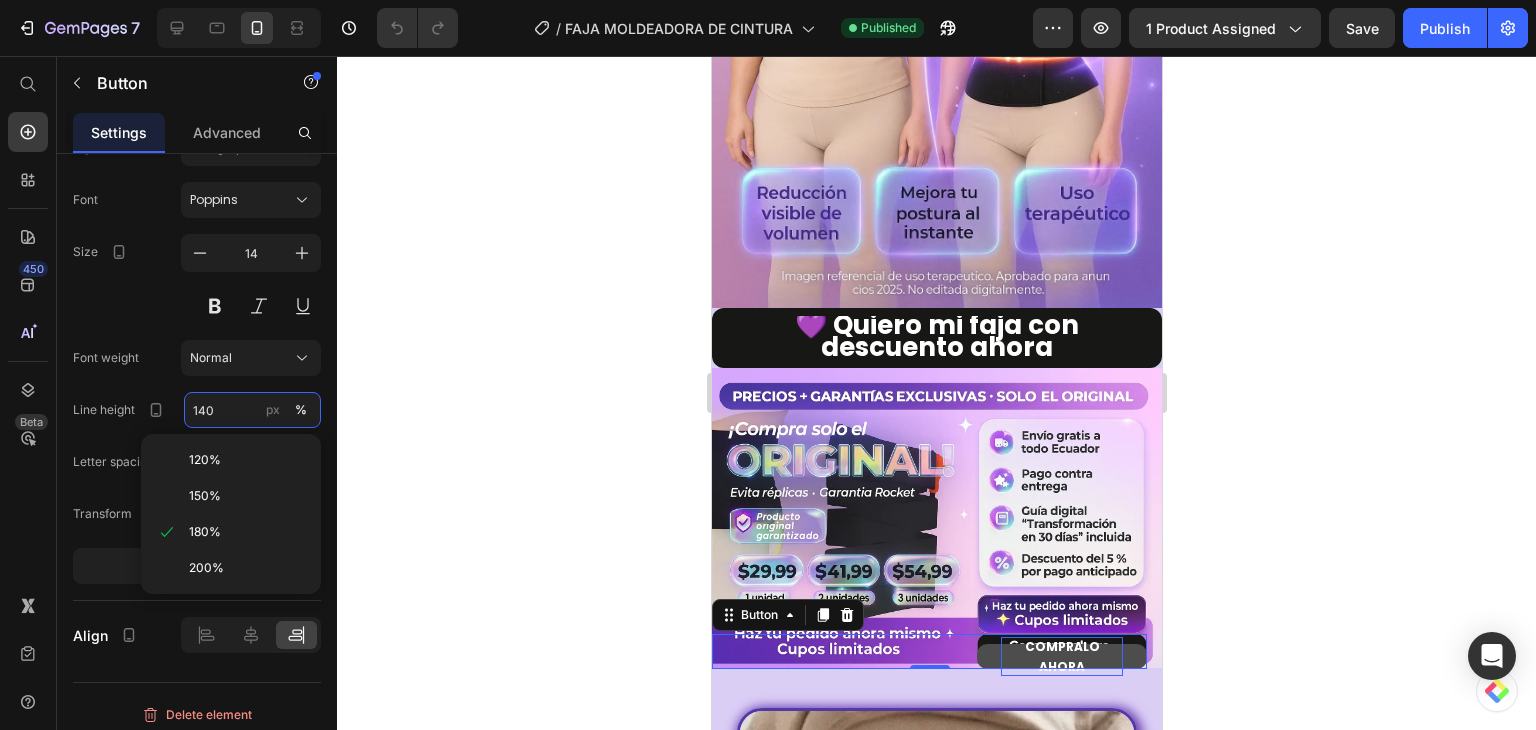type on "140" 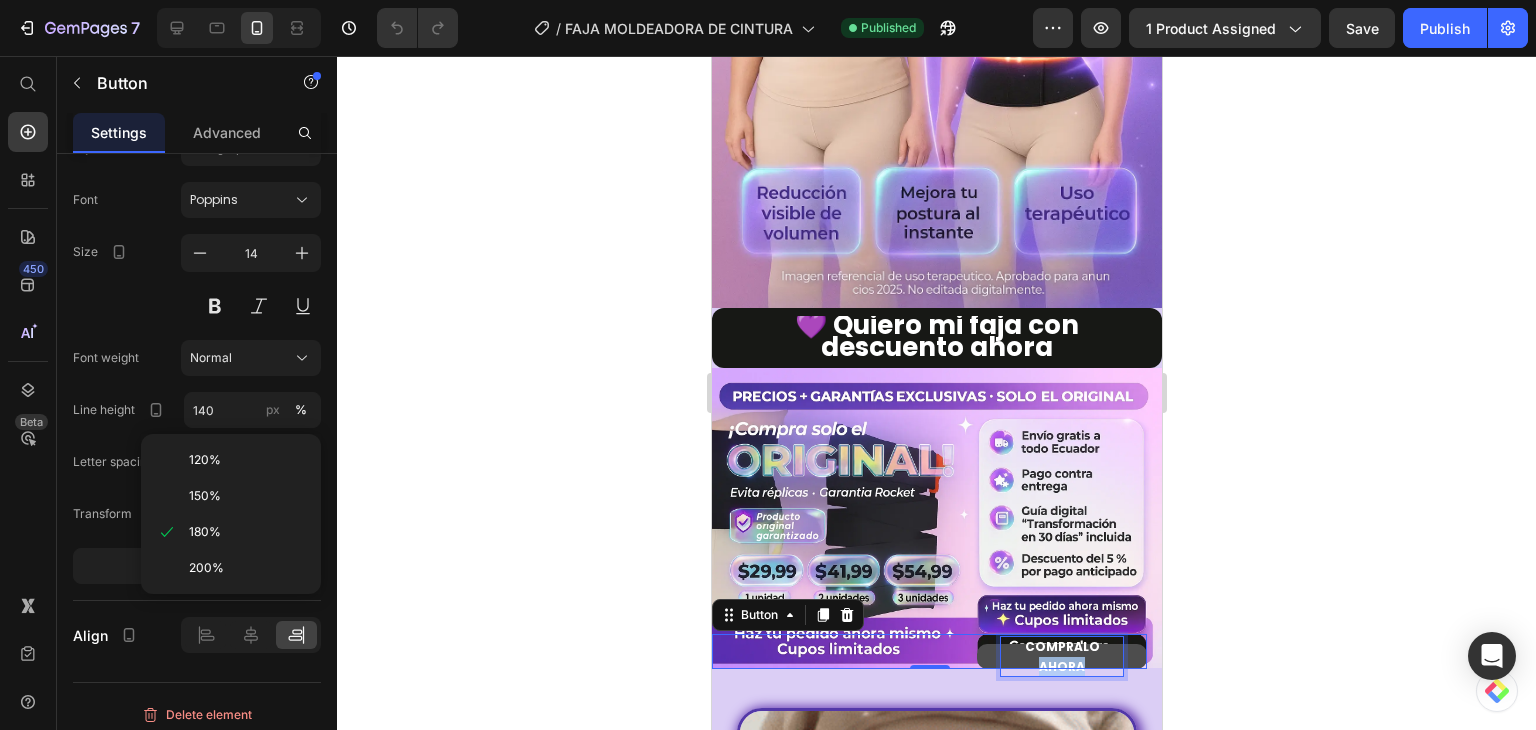 click on "COMPRALO AHORA" at bounding box center (1061, 656) 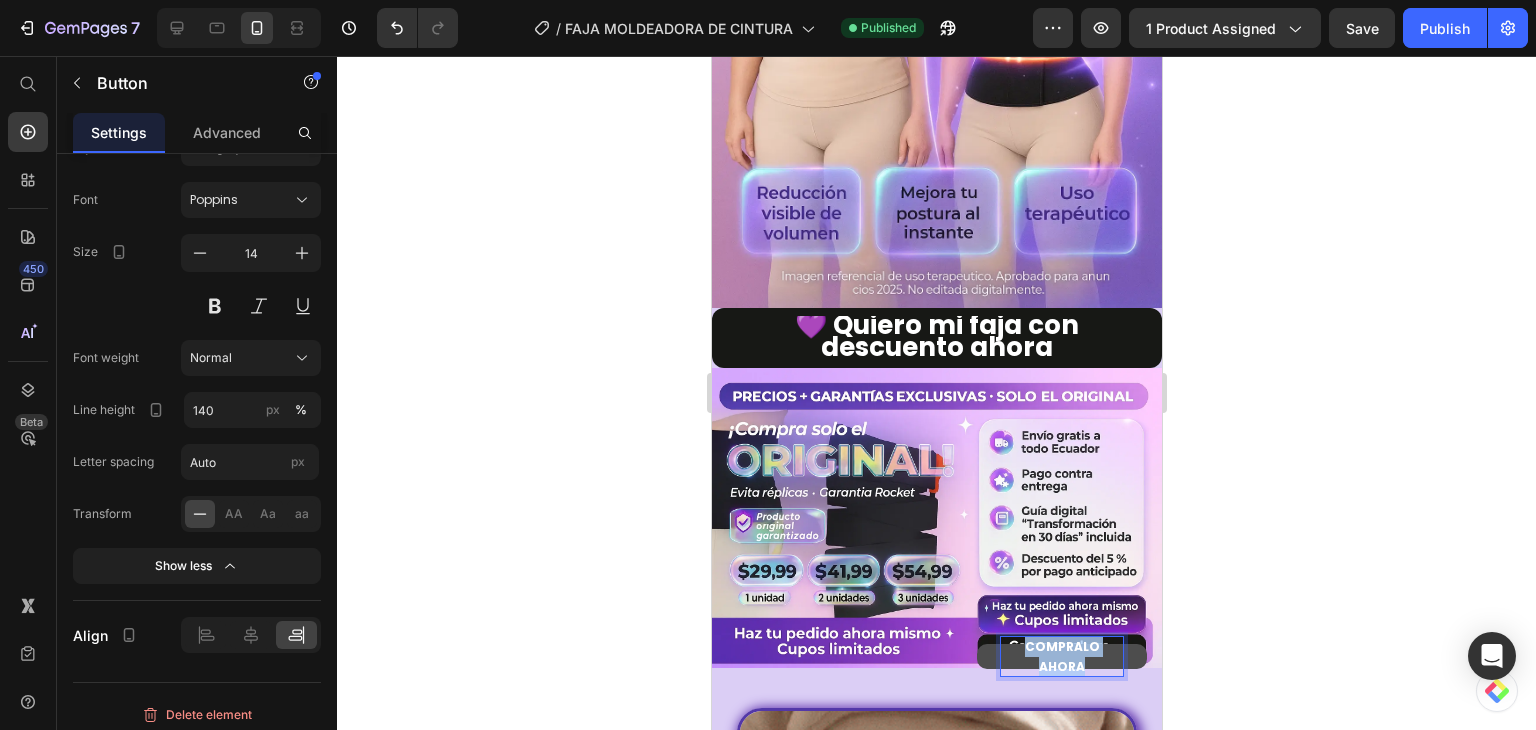 click on "COMPRALO AHORA" at bounding box center [1061, 656] 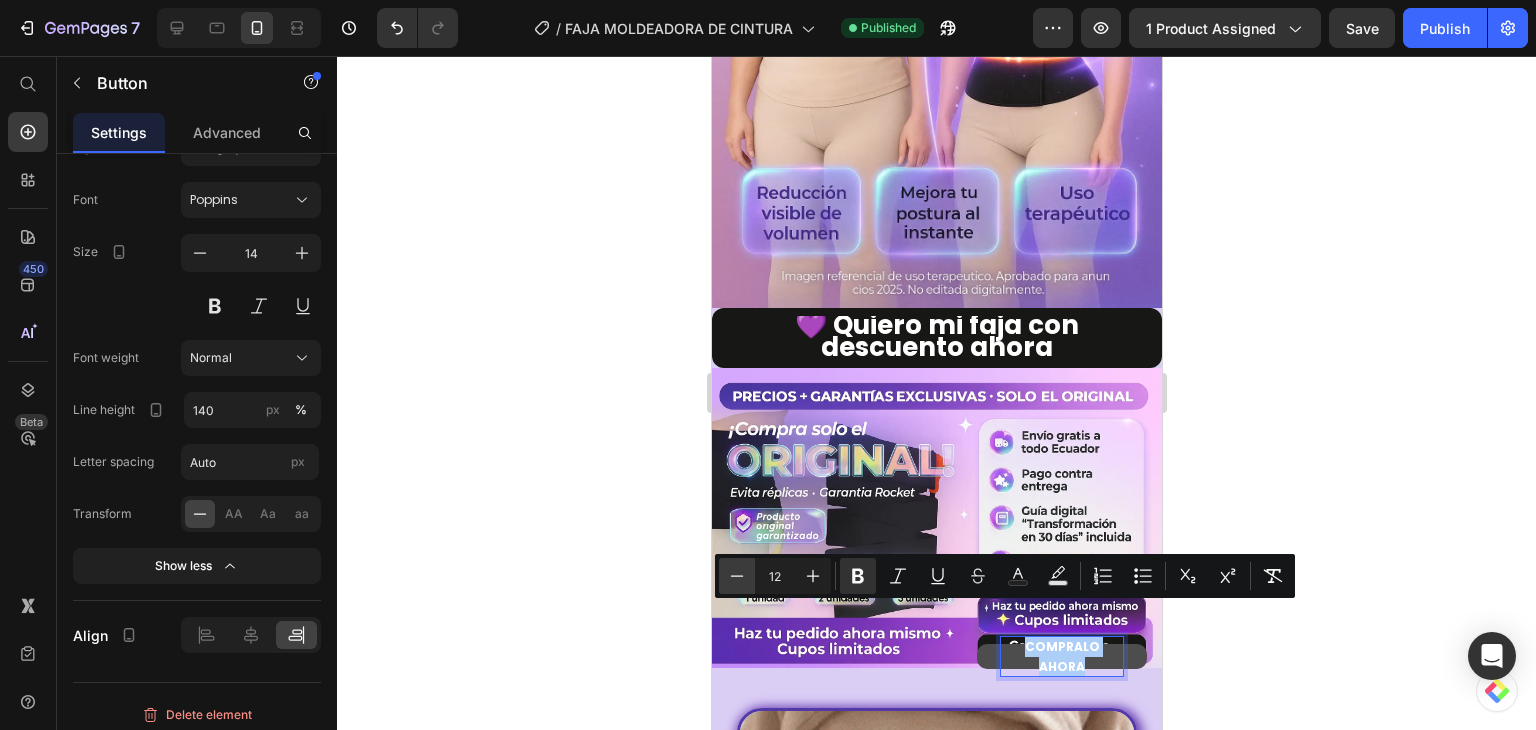click 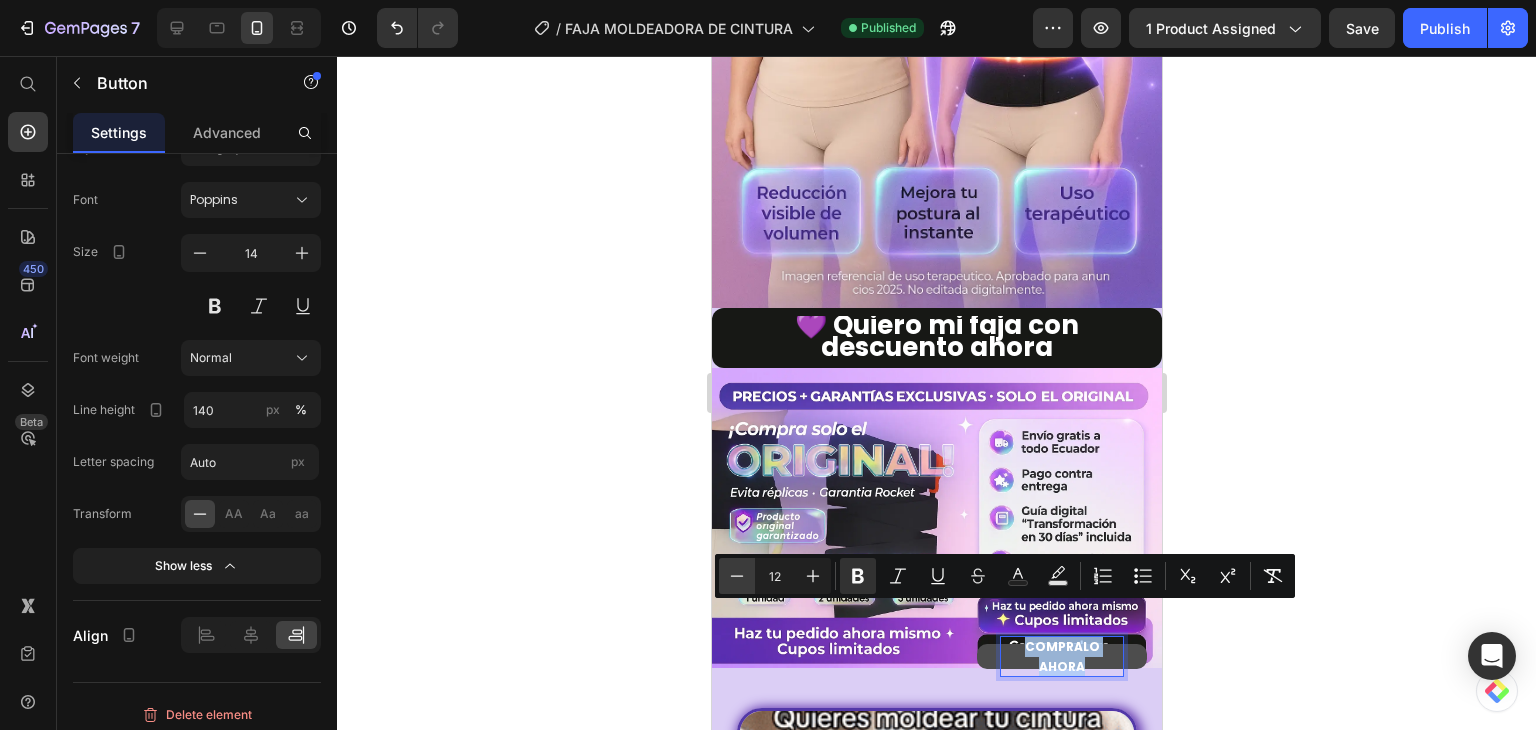 type on "11" 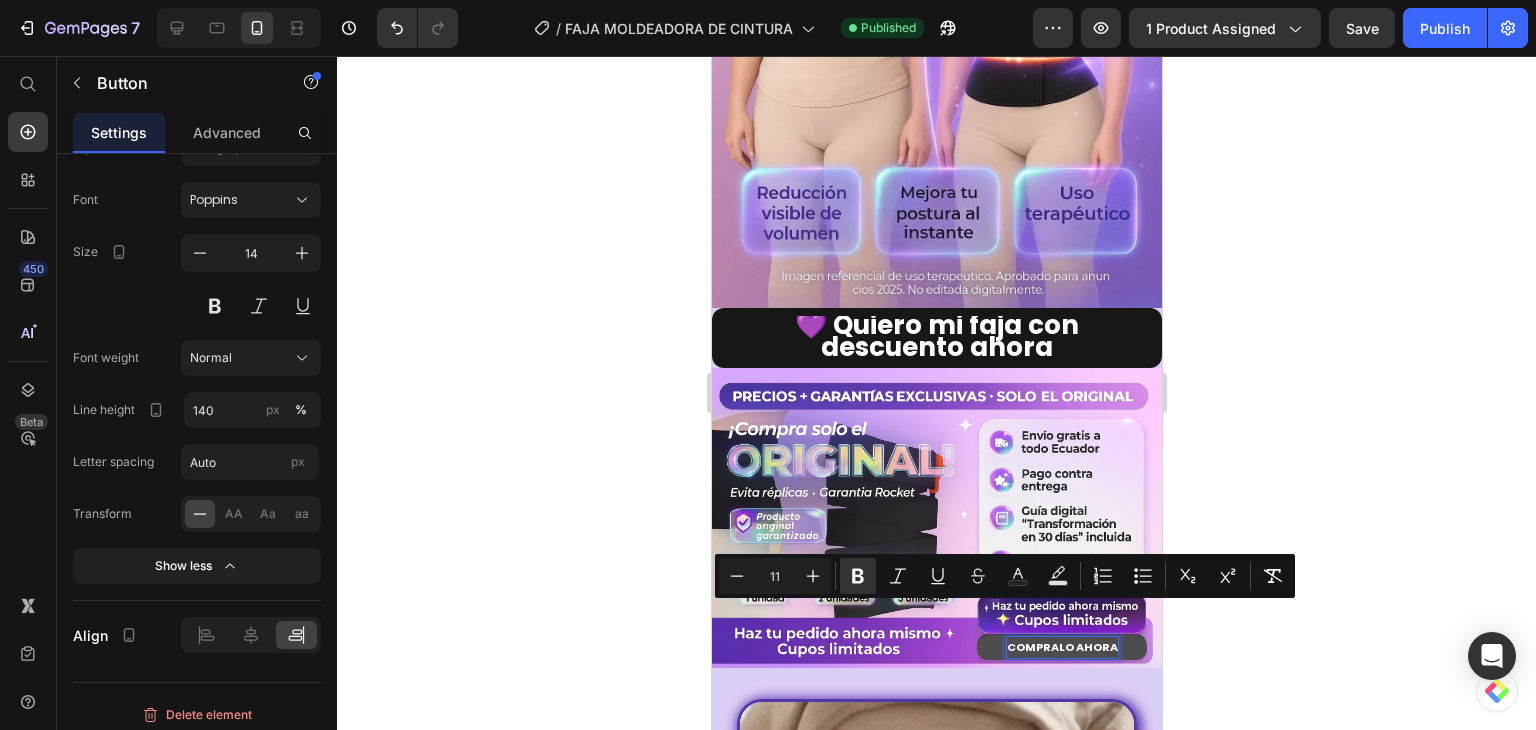 click 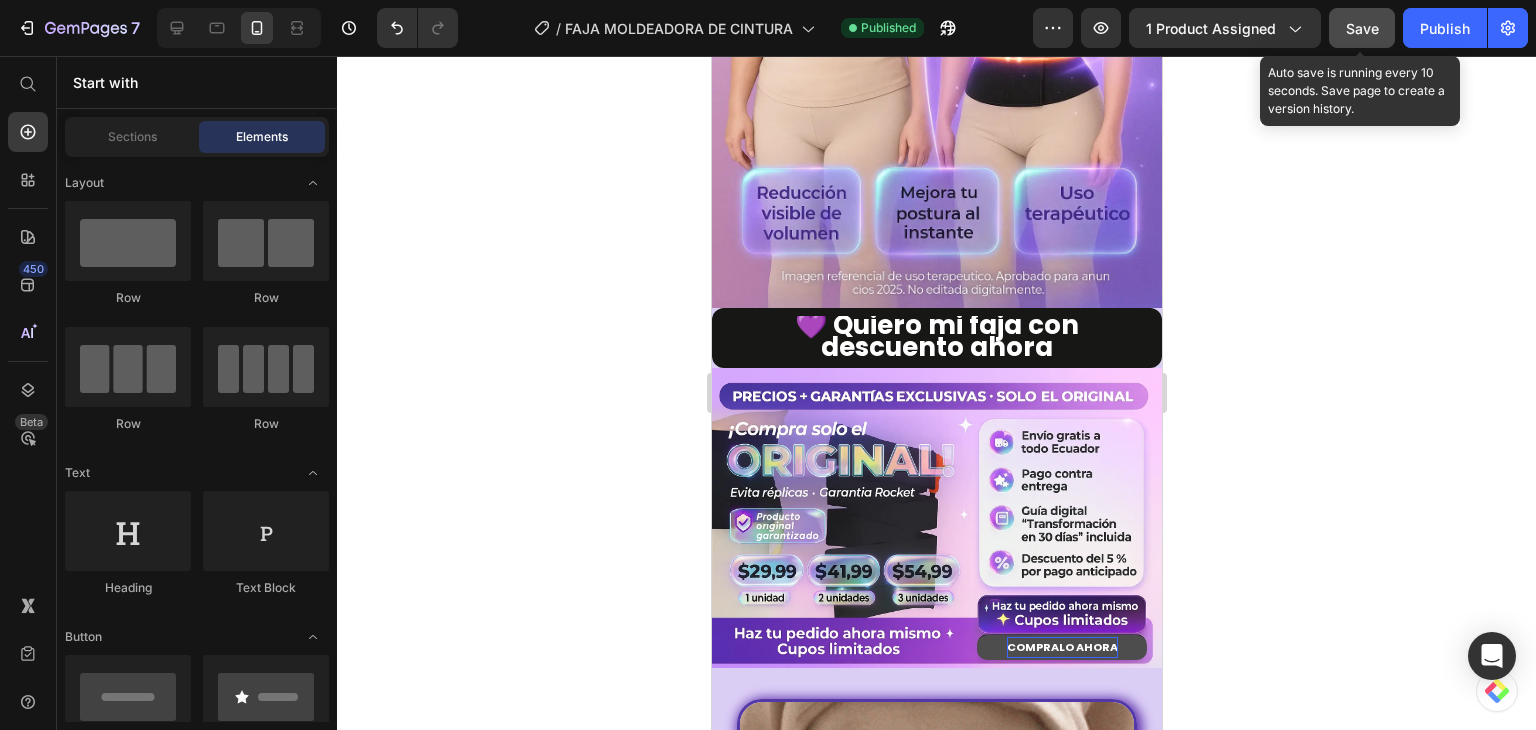click on "Save" at bounding box center (1362, 28) 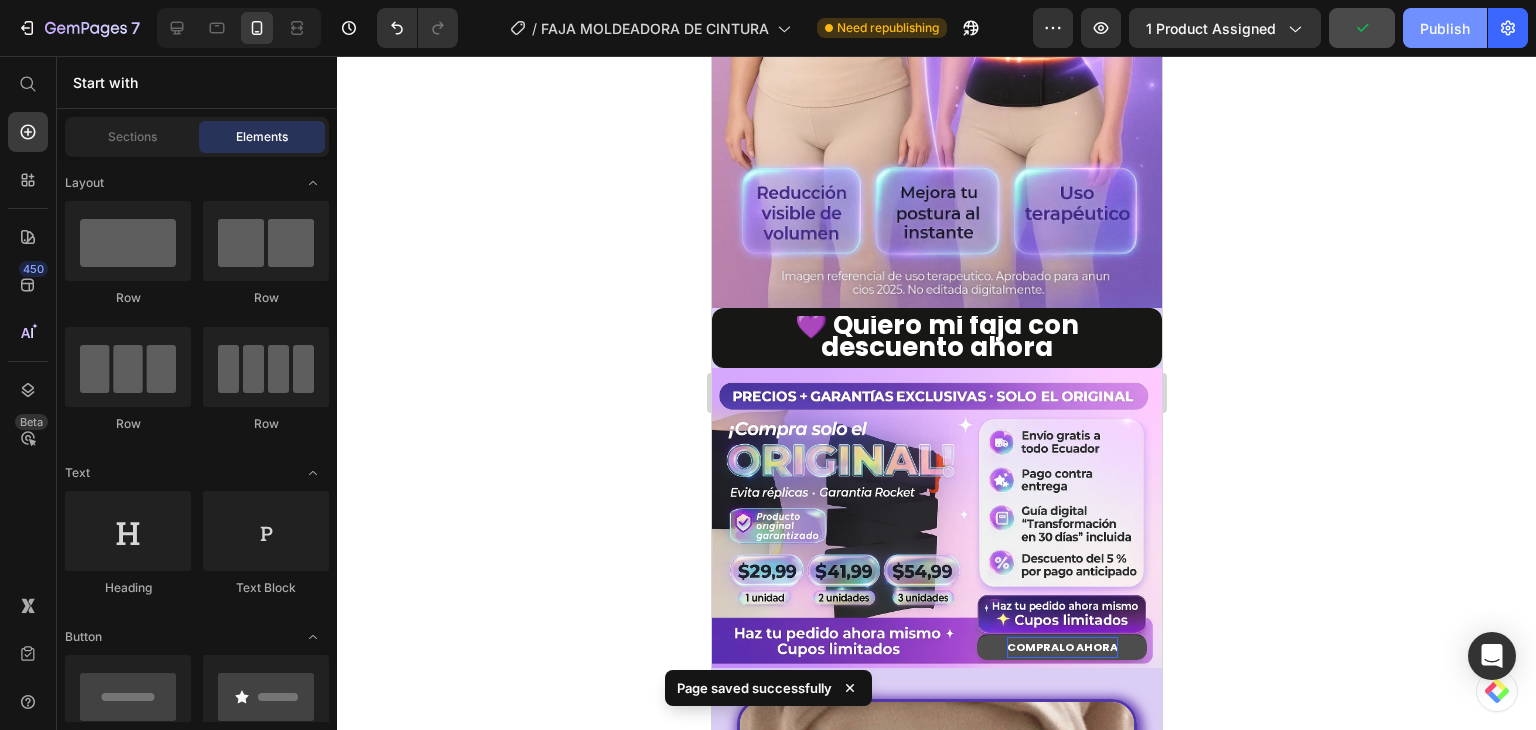 click on "Publish" at bounding box center (1445, 28) 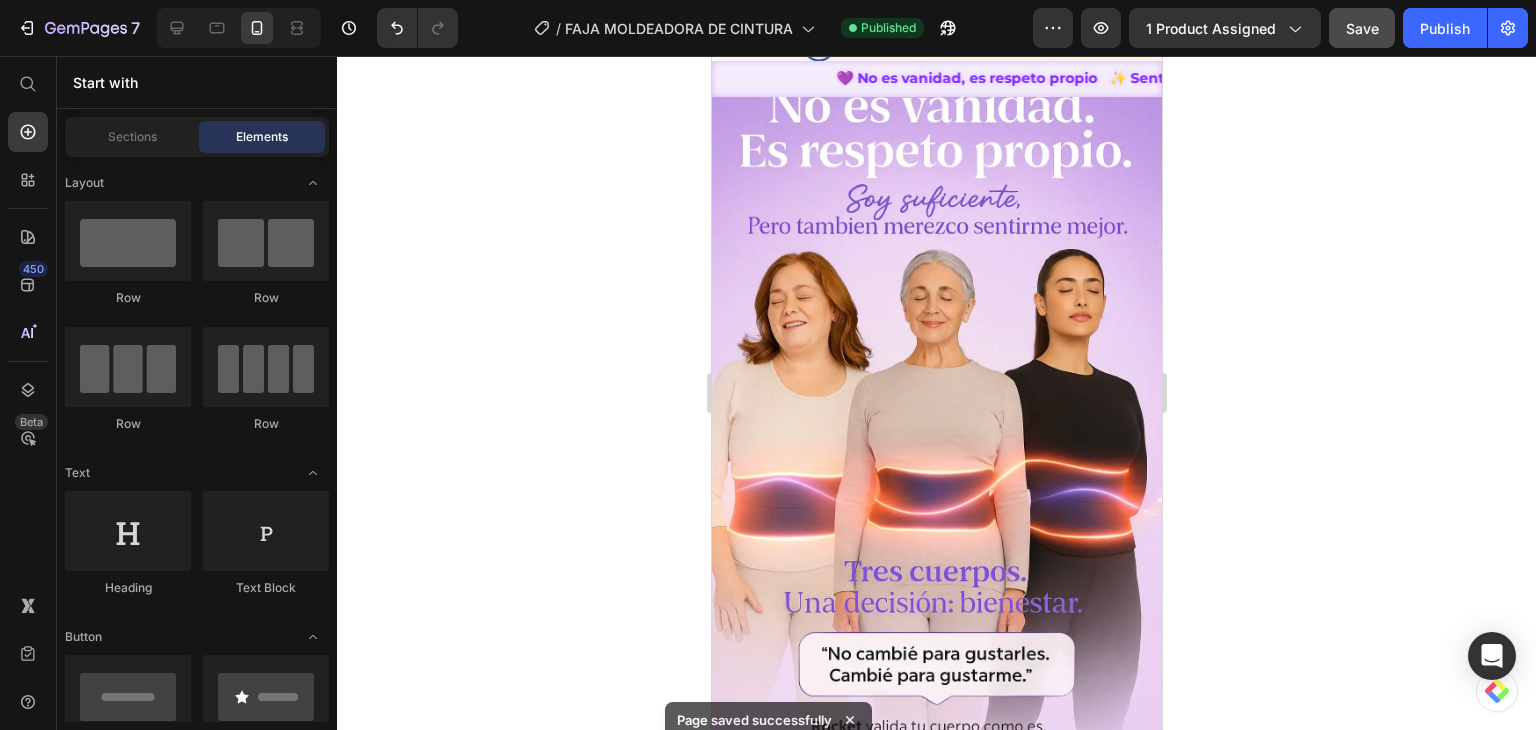 scroll, scrollTop: 6426, scrollLeft: 0, axis: vertical 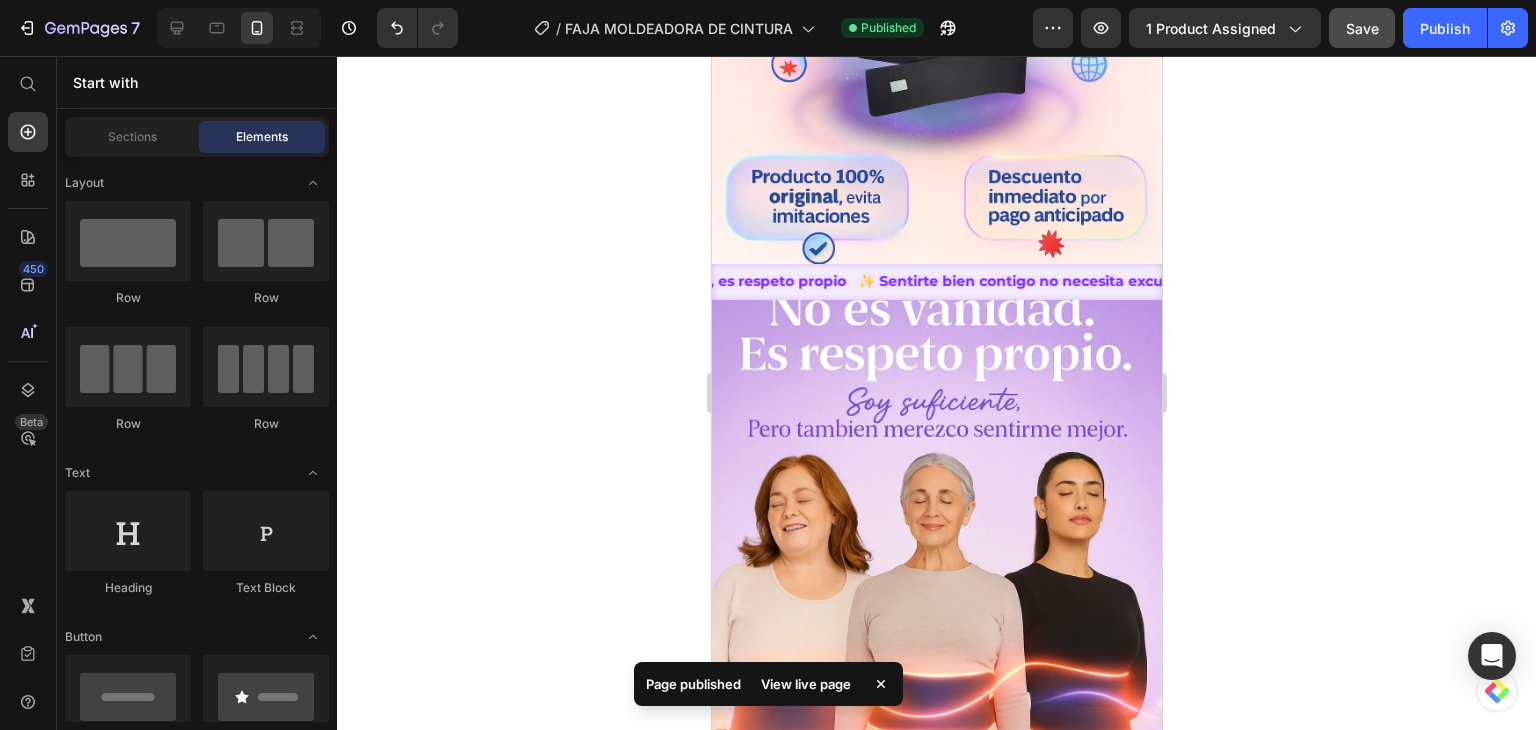 click at bounding box center (936, 637) 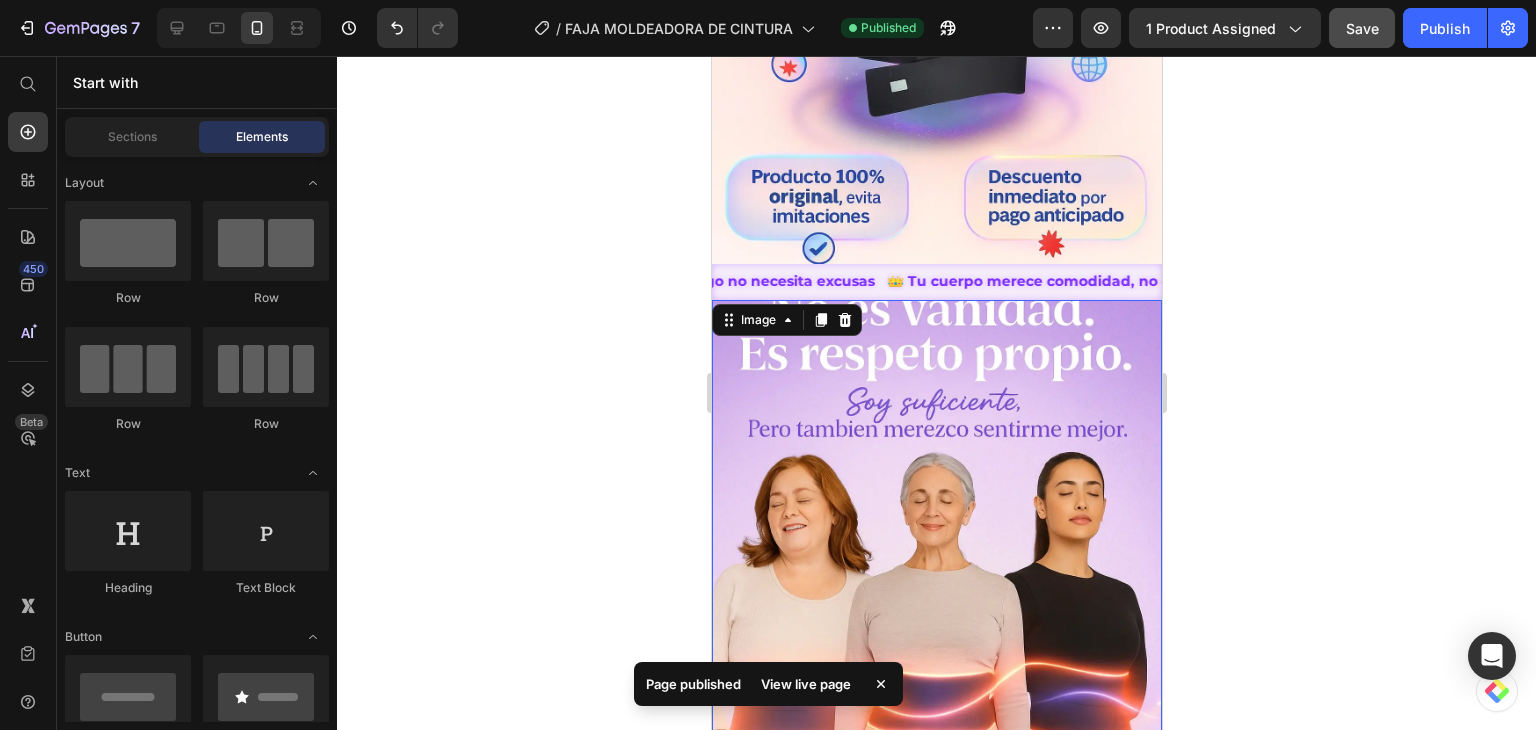 scroll, scrollTop: 0, scrollLeft: 0, axis: both 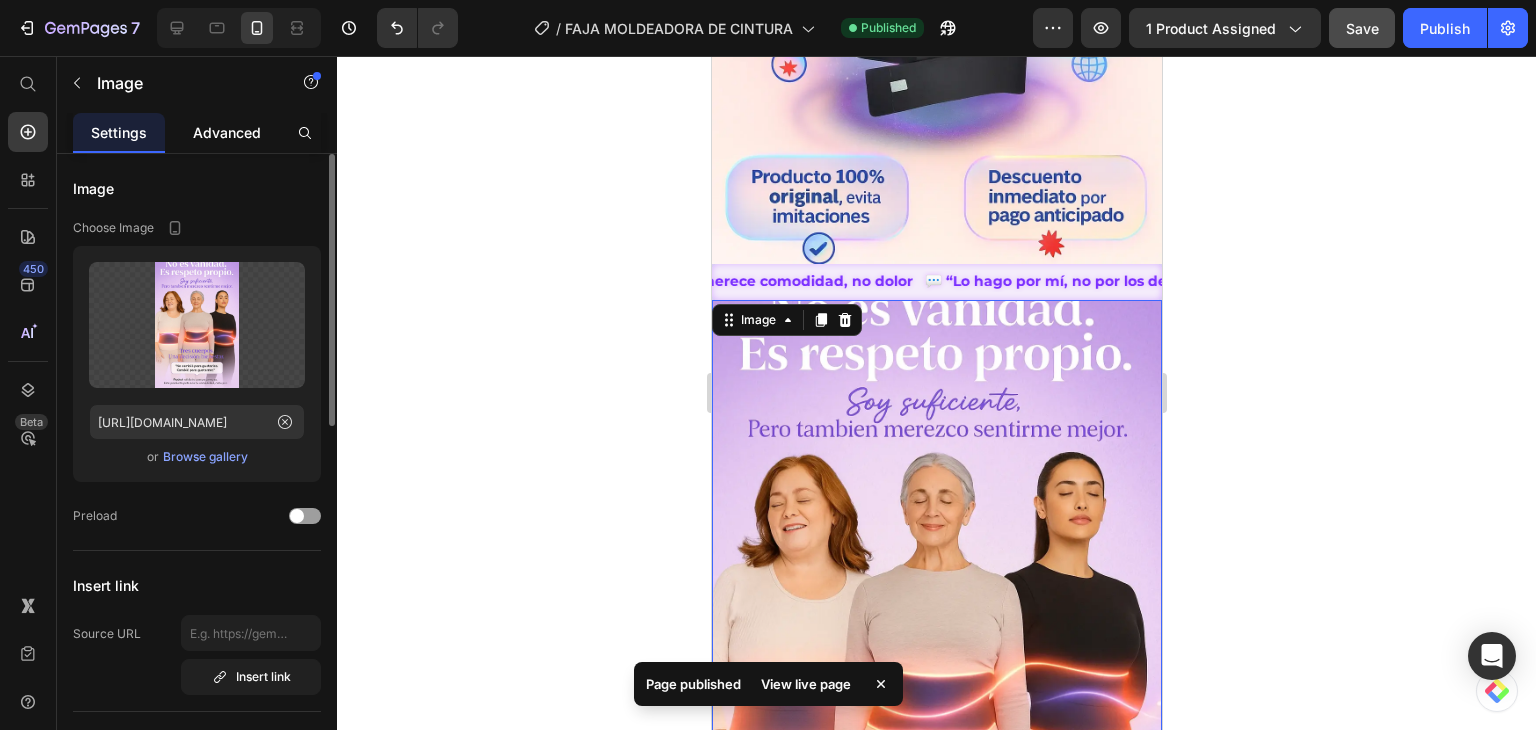 click on "Advanced" at bounding box center (227, 132) 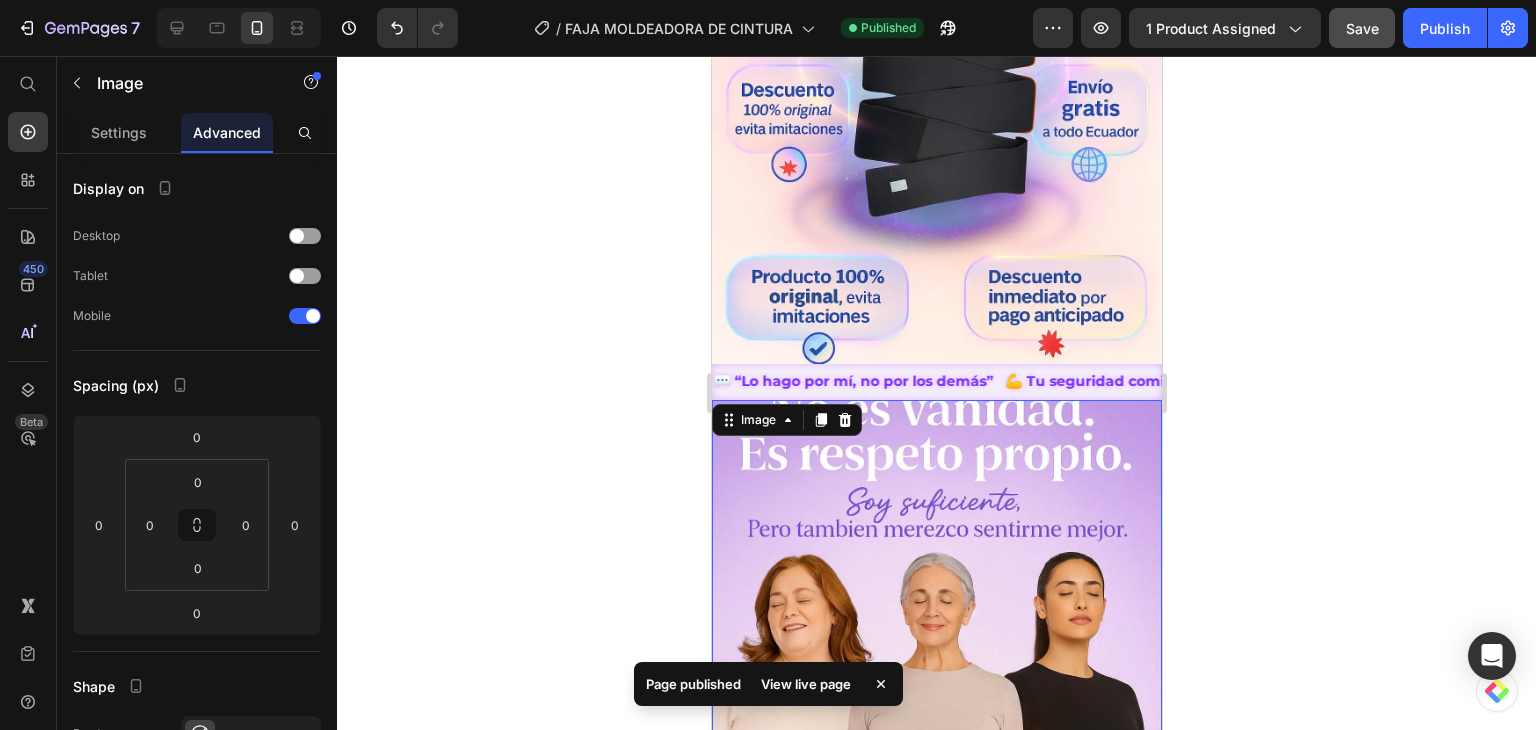 scroll, scrollTop: 6026, scrollLeft: 0, axis: vertical 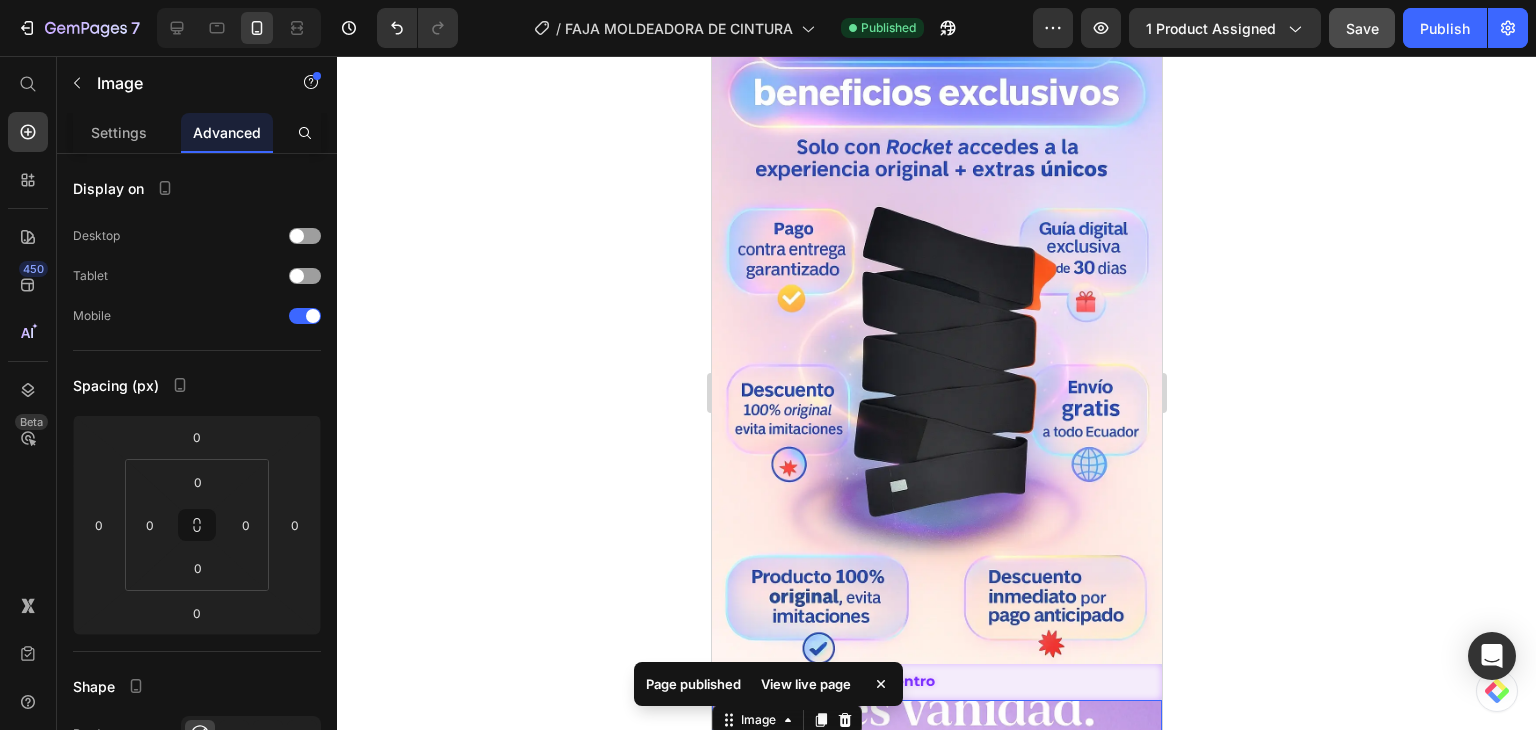 click at bounding box center (936, 326) 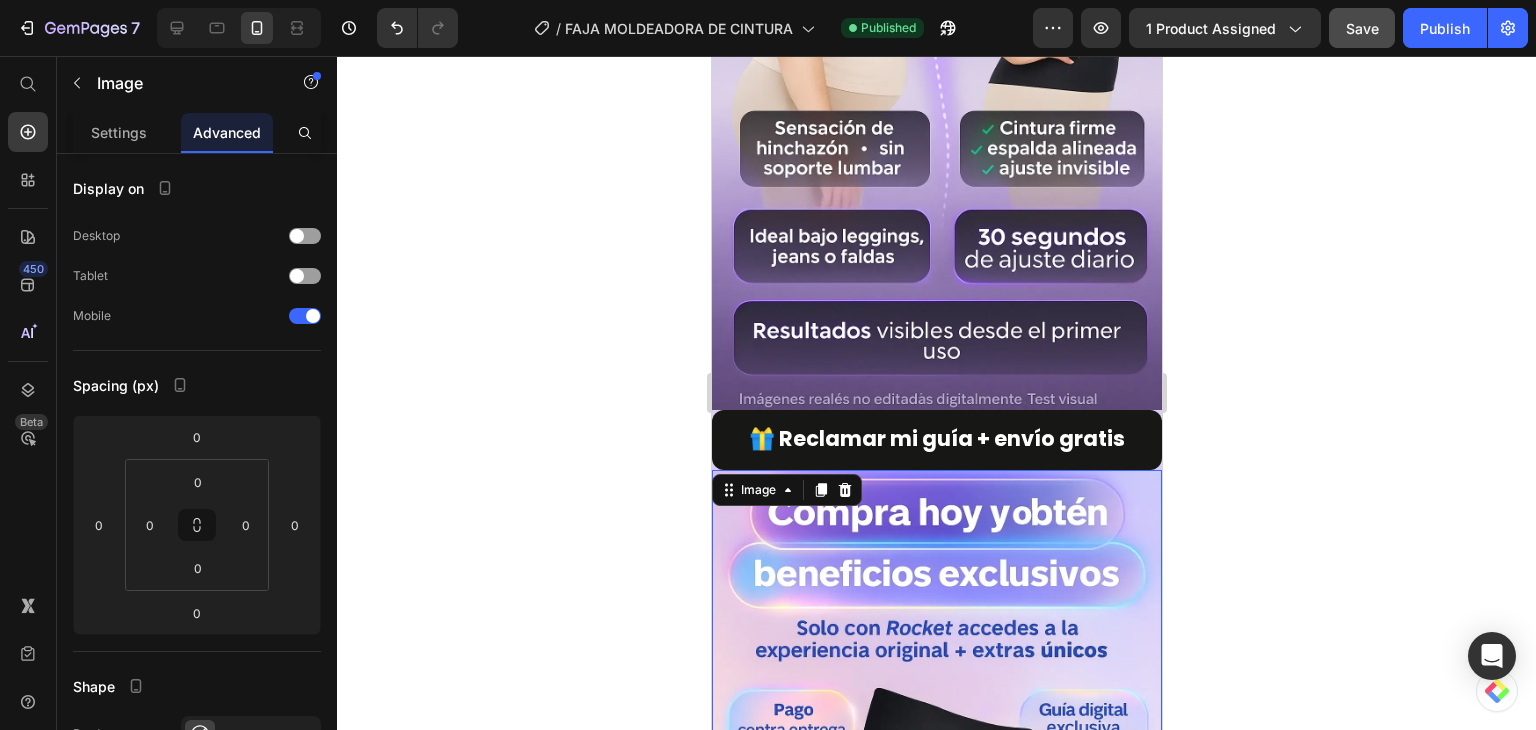 scroll, scrollTop: 5326, scrollLeft: 0, axis: vertical 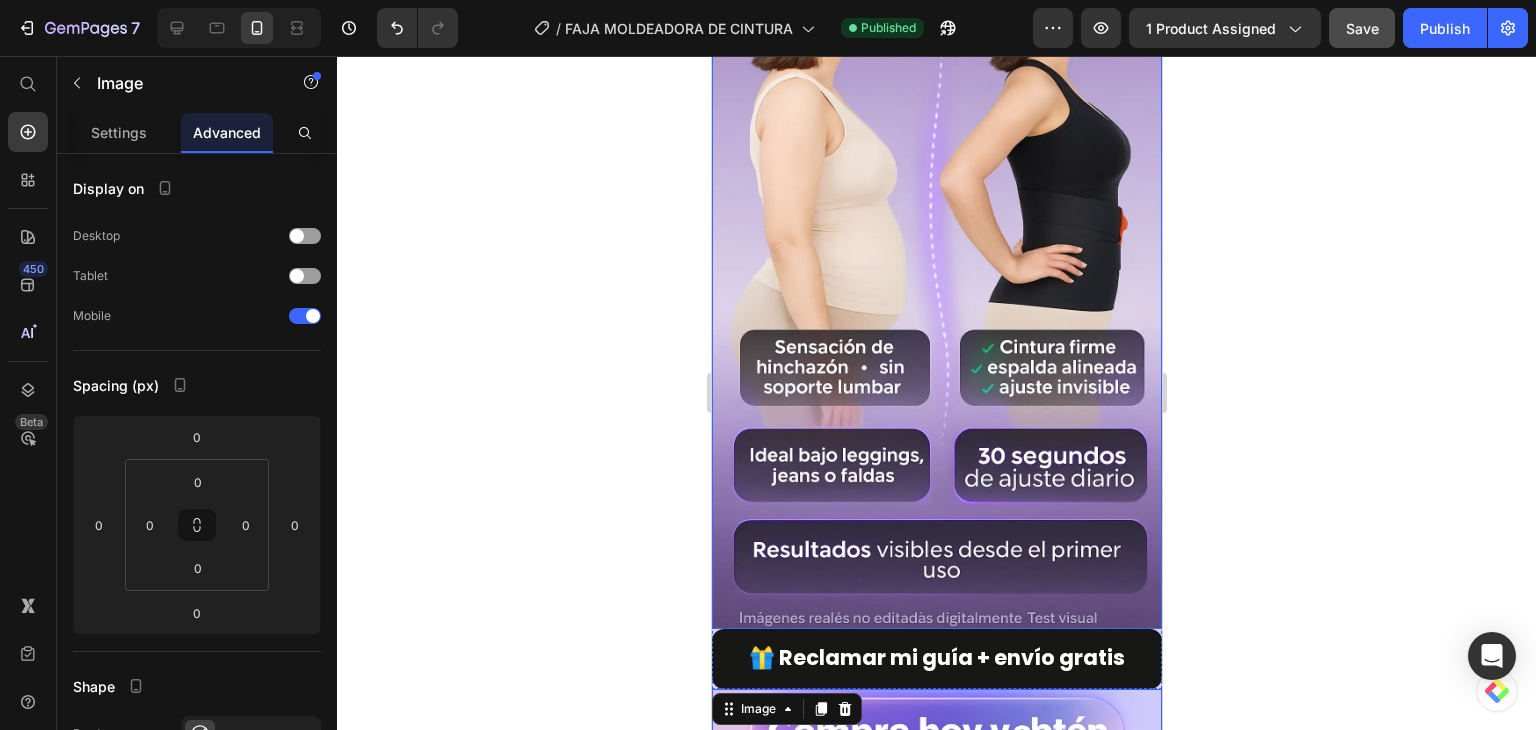 click at bounding box center [936, 291] 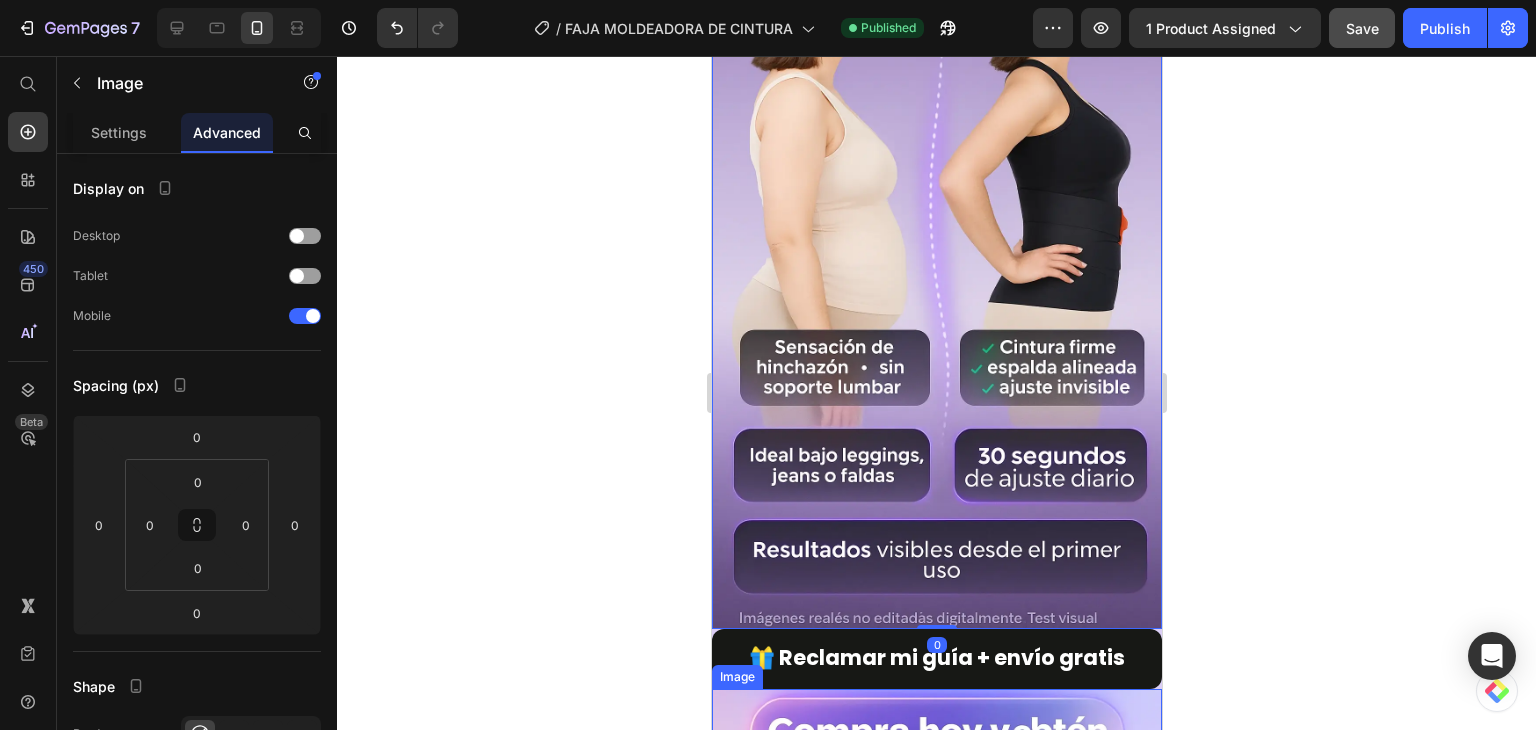 click at bounding box center (936, 1026) 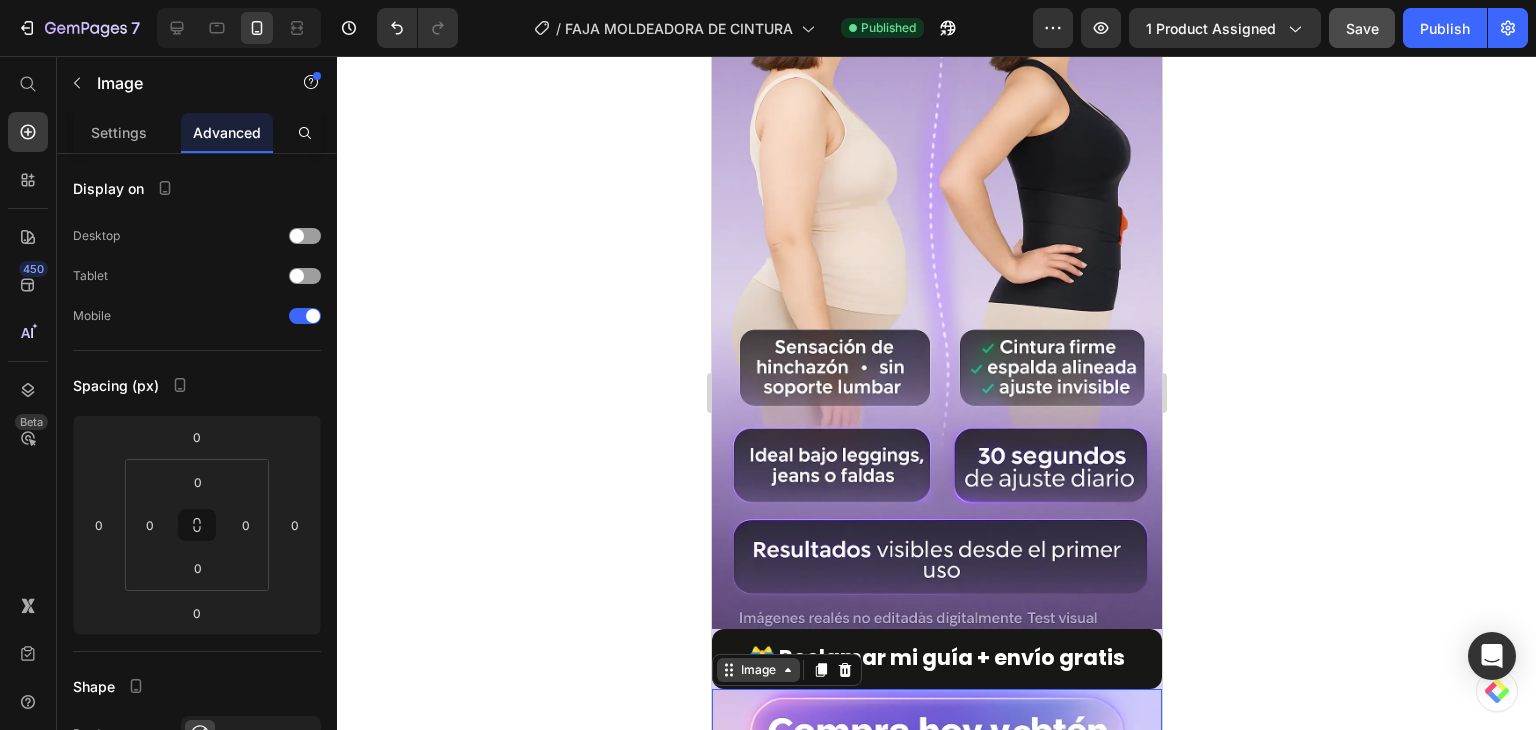 click on "Image" at bounding box center (757, 670) 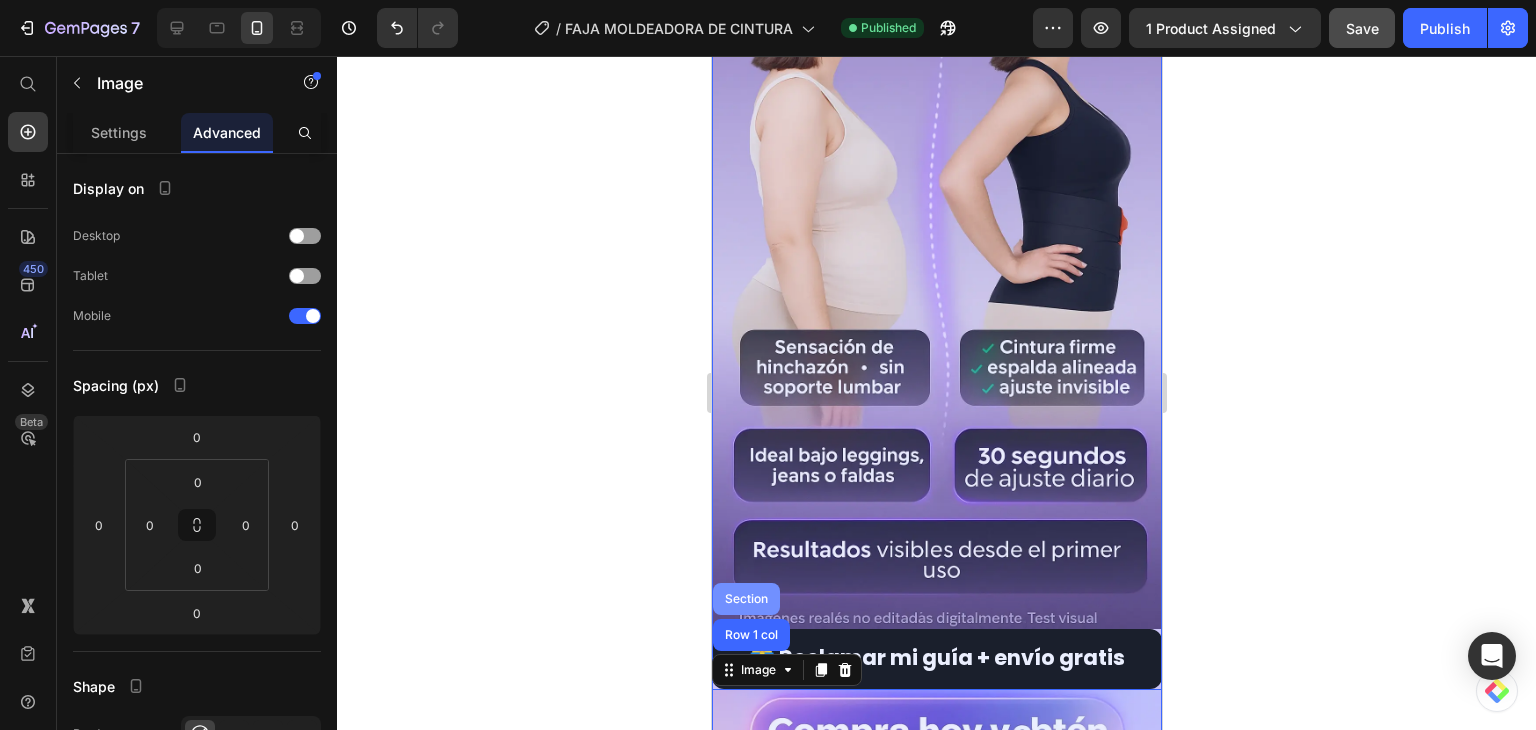click on "Section" at bounding box center [745, 599] 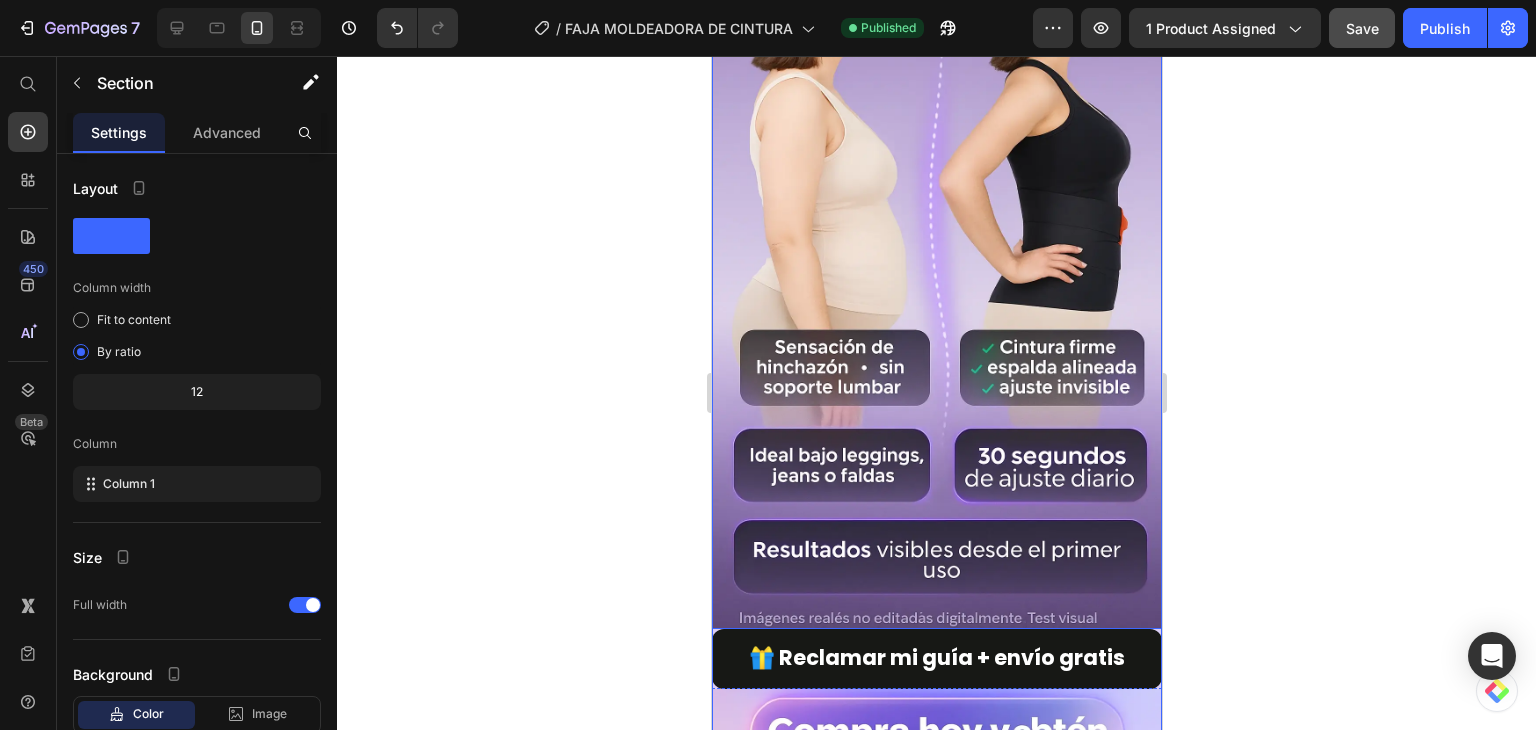 click on "Section" 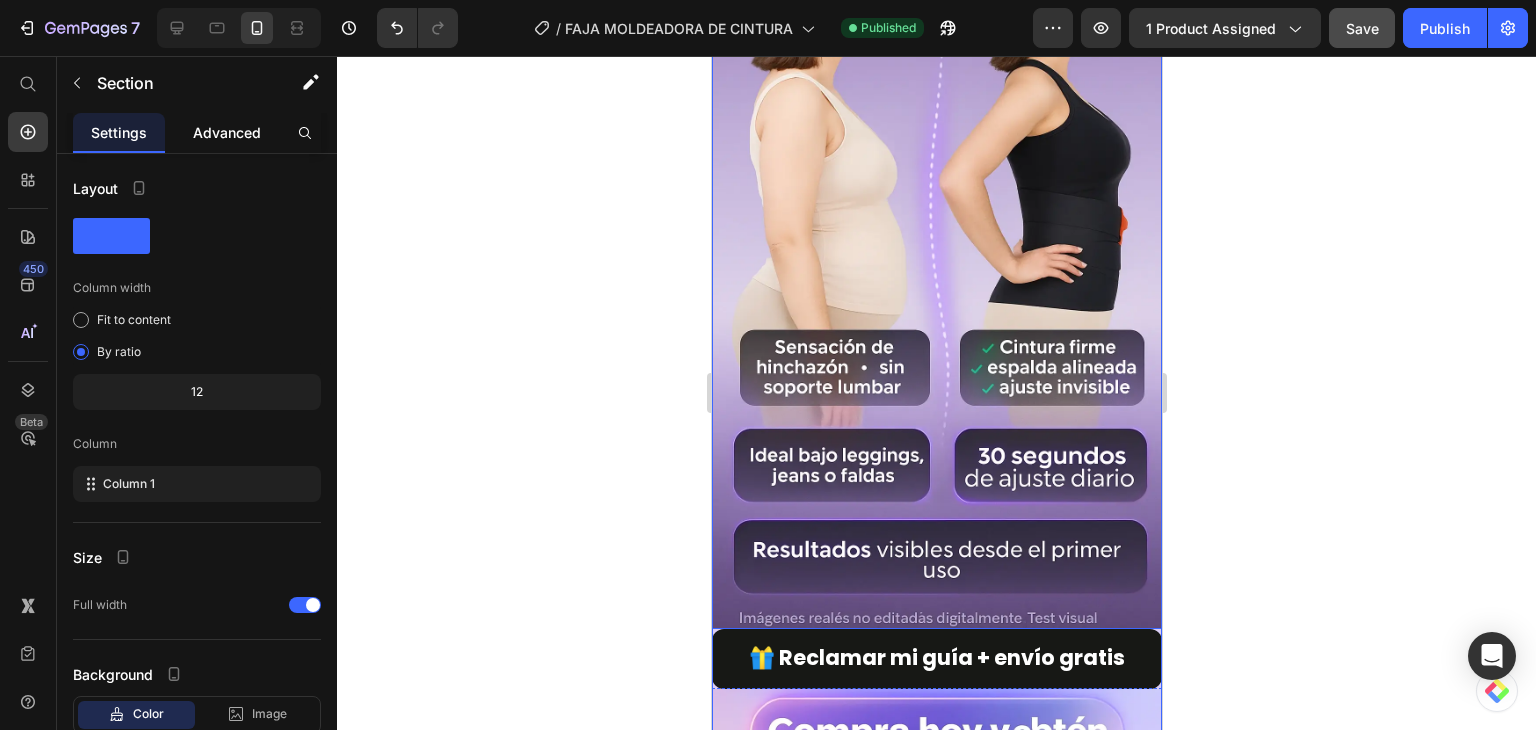 click on "Advanced" at bounding box center (227, 132) 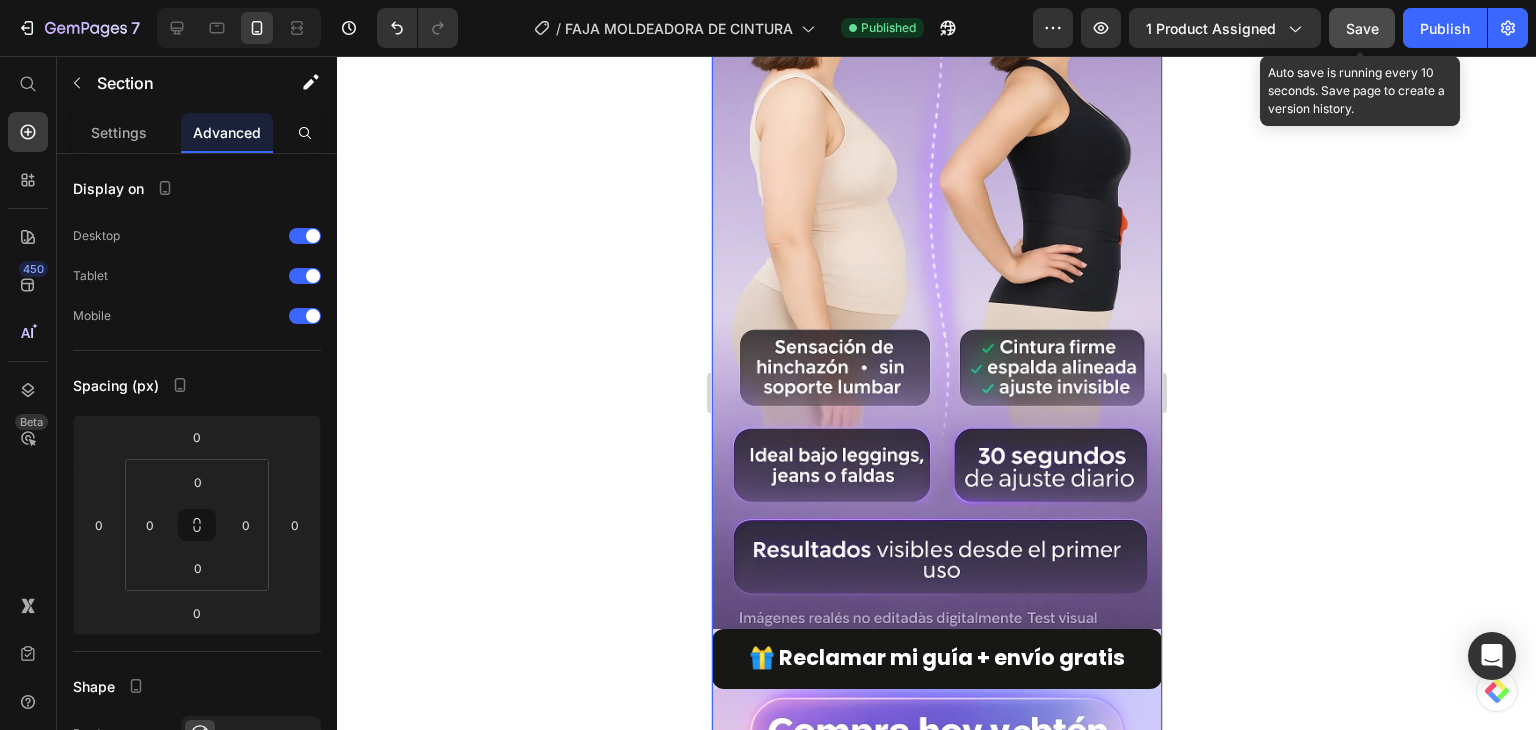 click on "Save" at bounding box center (1362, 28) 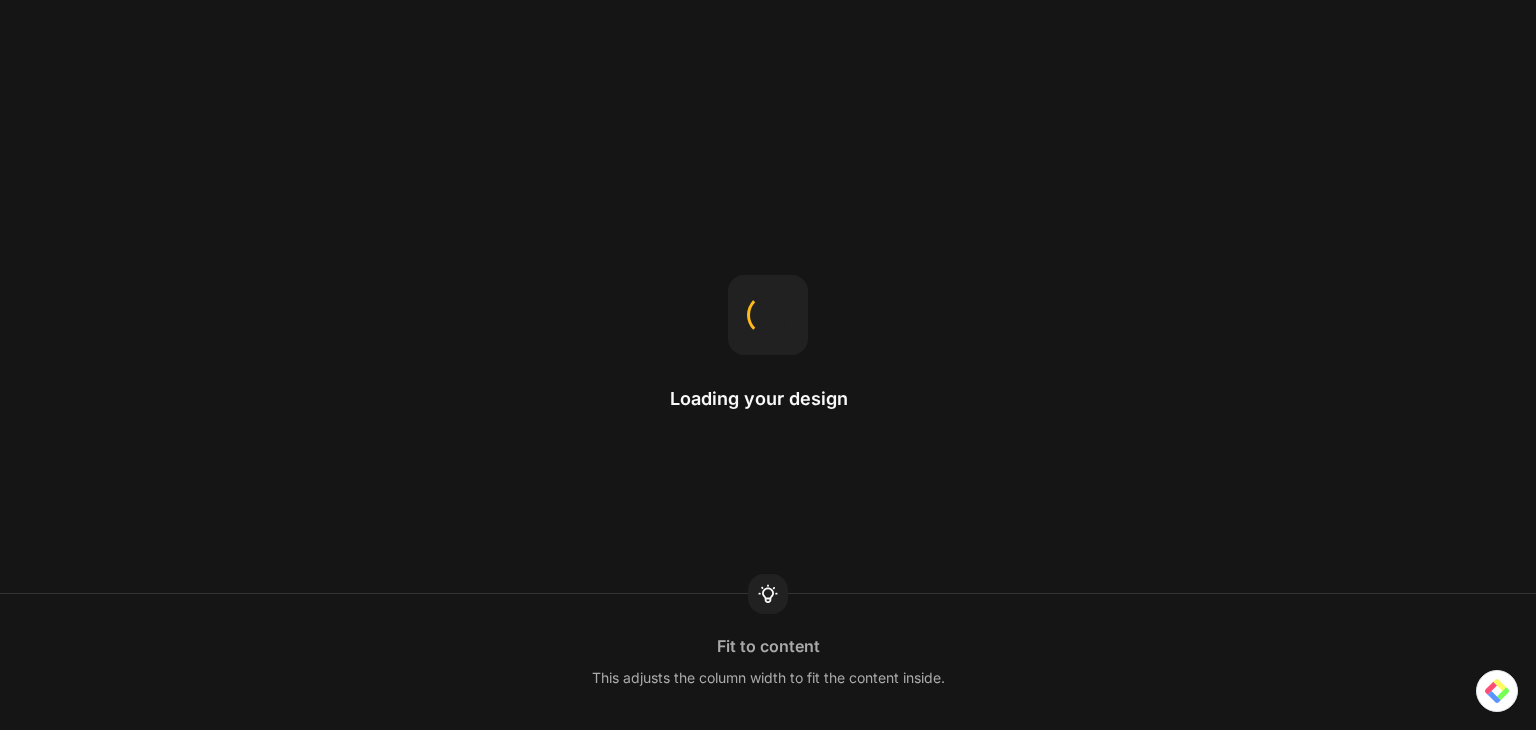 scroll, scrollTop: 0, scrollLeft: 0, axis: both 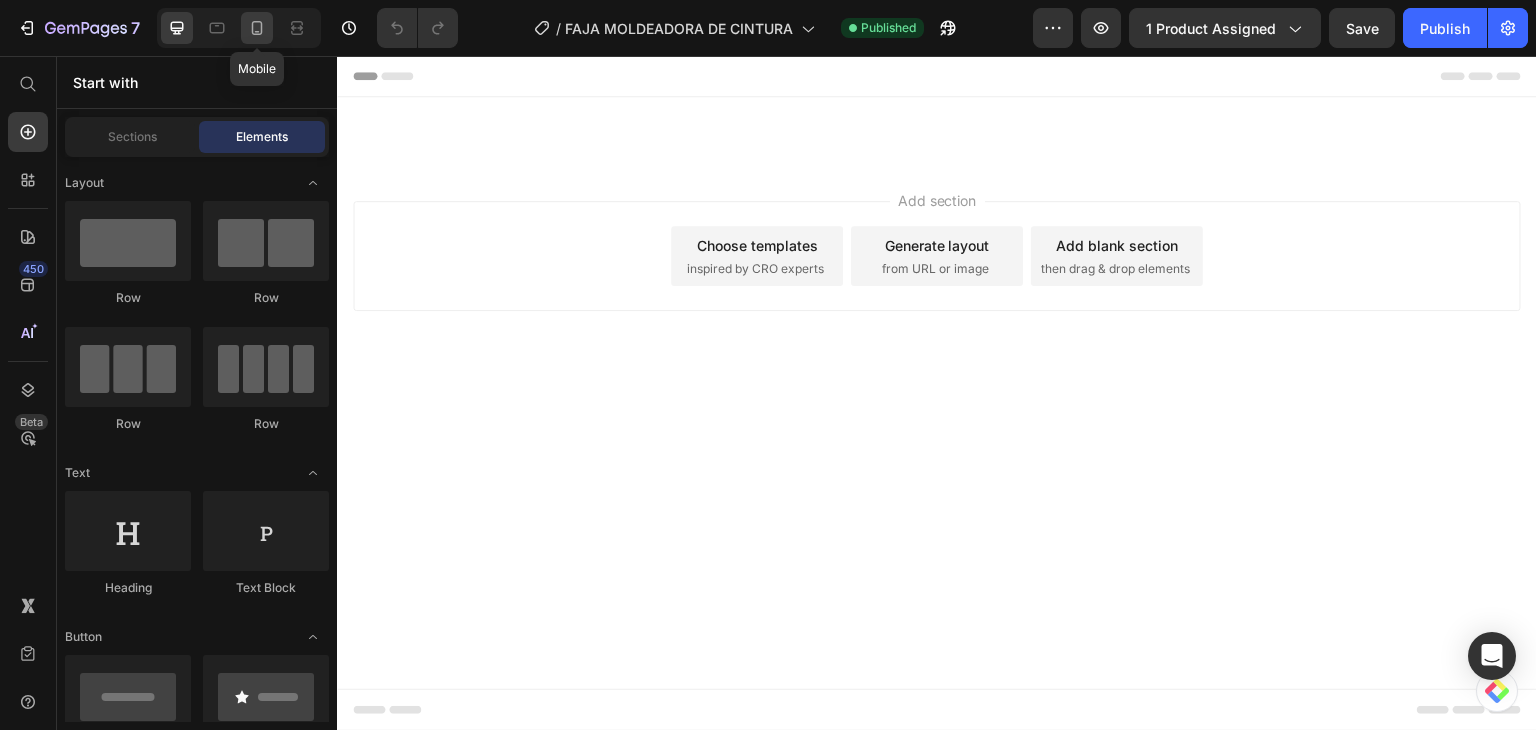 click 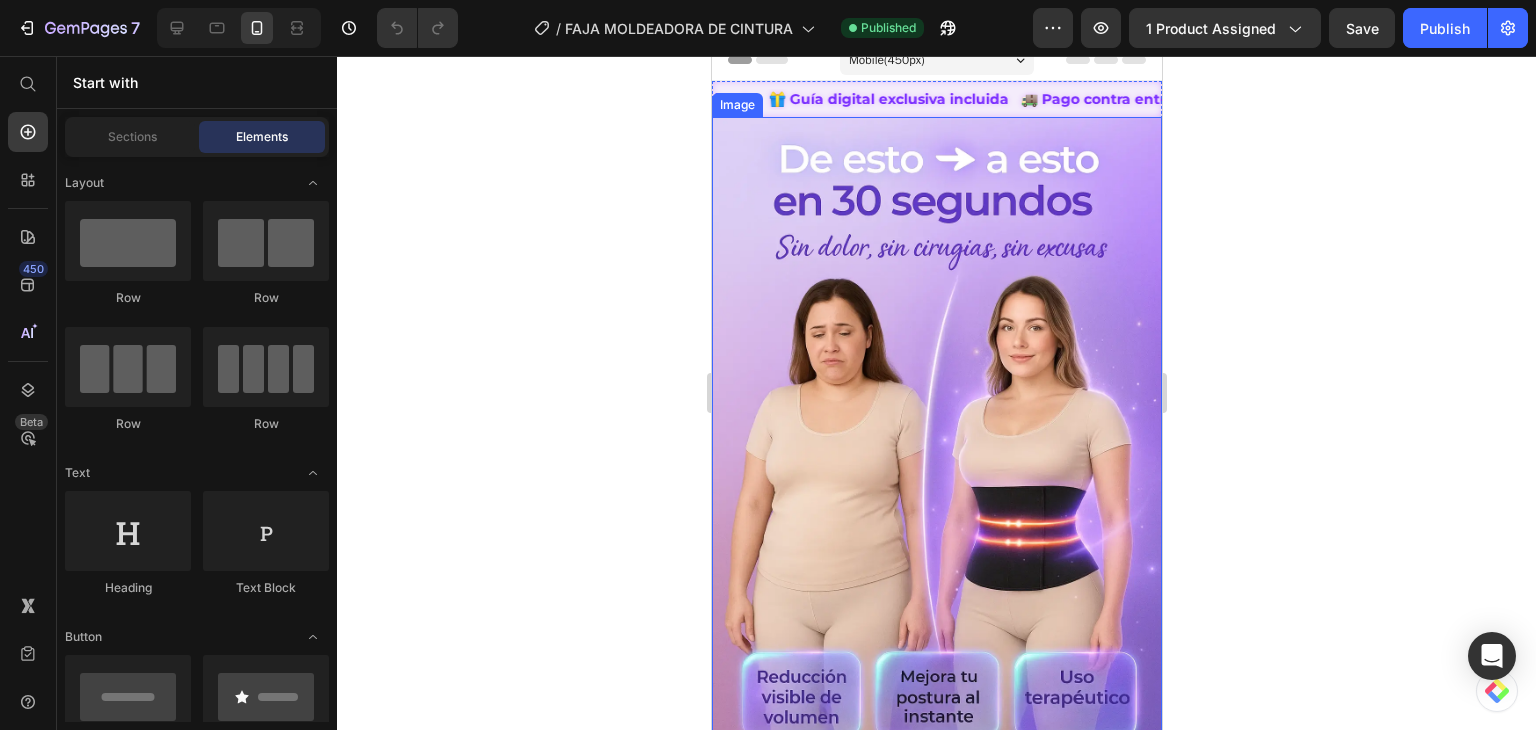scroll, scrollTop: 500, scrollLeft: 0, axis: vertical 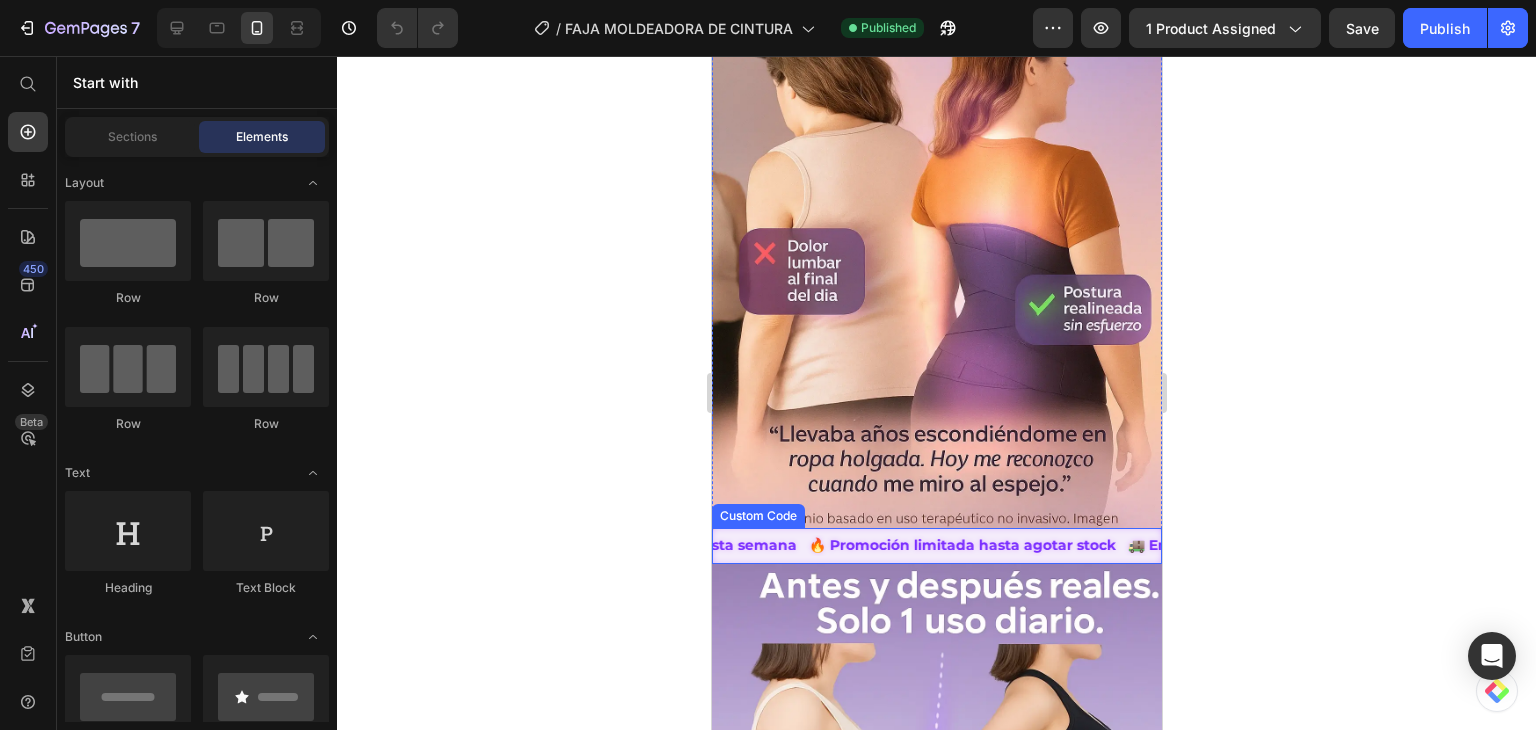 click on "⏰ Últimos cupos de esta semana   🔥 Promoción limitada hasta agotar stock   🚚 Envíos solo hasta el [DATE]   🛍" at bounding box center (936, 545) 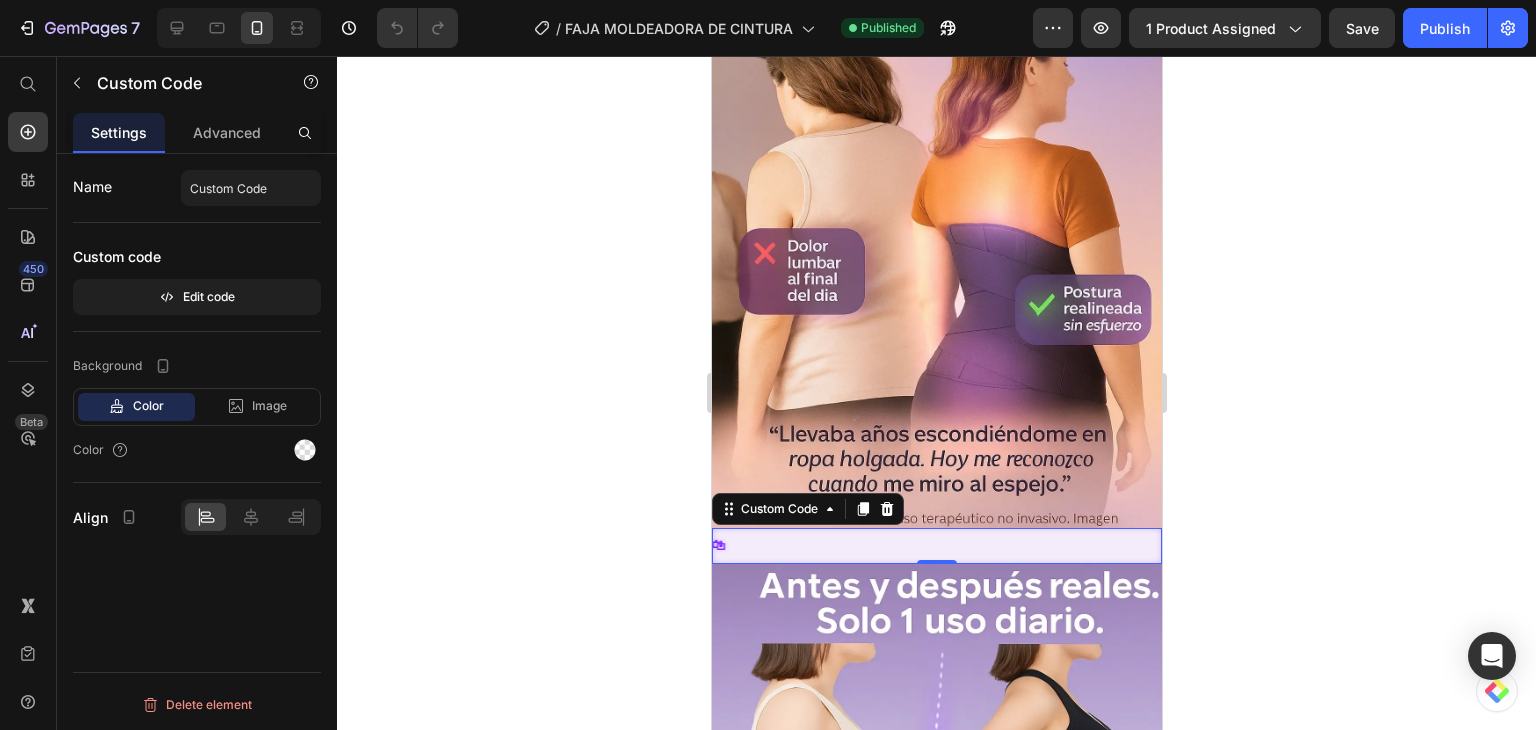 click on "⏰ Últimos cupos de esta semana   🔥 Promoción limitada hasta agotar stock   🚚 Envíos solo hasta el [DATE]   🛍" at bounding box center [936, 545] 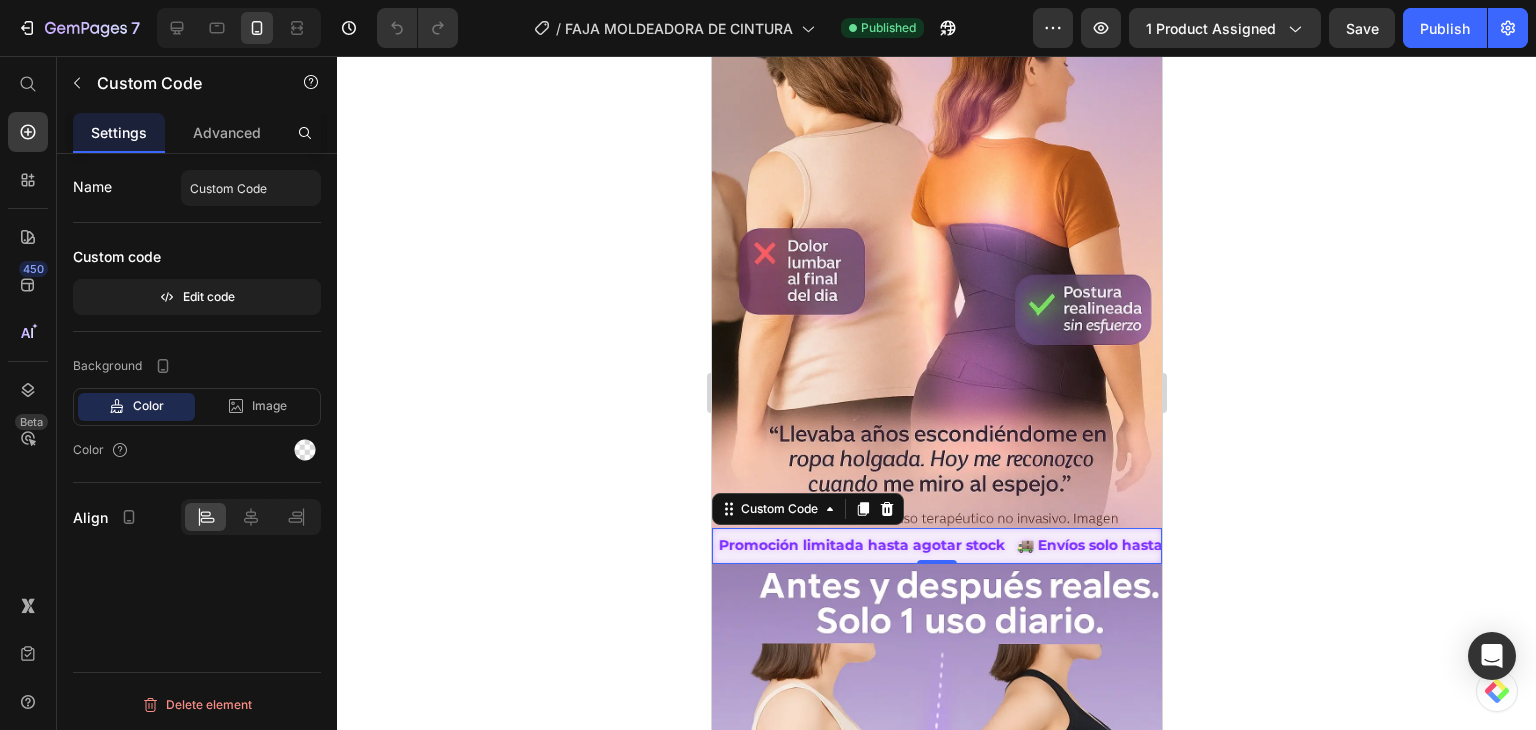 click on "⏰ Últimos cupos de esta semana   🔥 Promoción limitada hasta agotar stock   🚚 Envíos solo hasta el [DATE]   🛍" at bounding box center [936, 545] 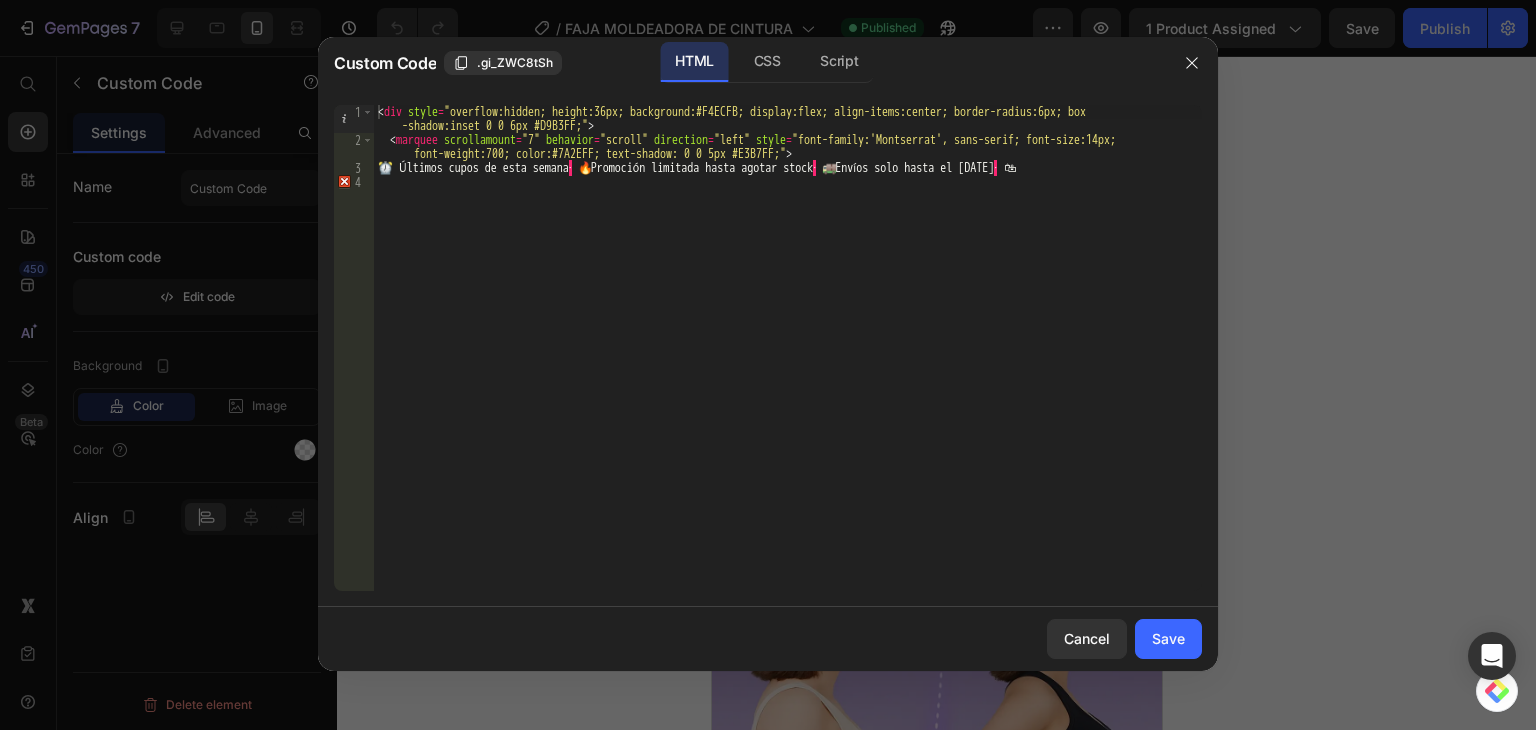 click on "< div   style = "overflow:hidden; height:36px; background:#F4ECFB; display:flex; align-items:center; border-radius:6px; box      -shadow:inset 0 0 6px #D9B3FF;" >    < marquee   scrollamount = "7"   behavior = "scroll"   direction = "left"   style = "font-family:'Montserrat', sans-serif; font-size:14px;         font-weight:700; color:#7A2EFF; text-shadow: 0 0 5px #E3B7FF;" >     ⏰ Últimos cupos de esta semana  ·   🔥  Promoción limitada hasta agotar stock  ·   🚚  Envíos solo hasta el viernes  ·   🛍" at bounding box center (788, 369) 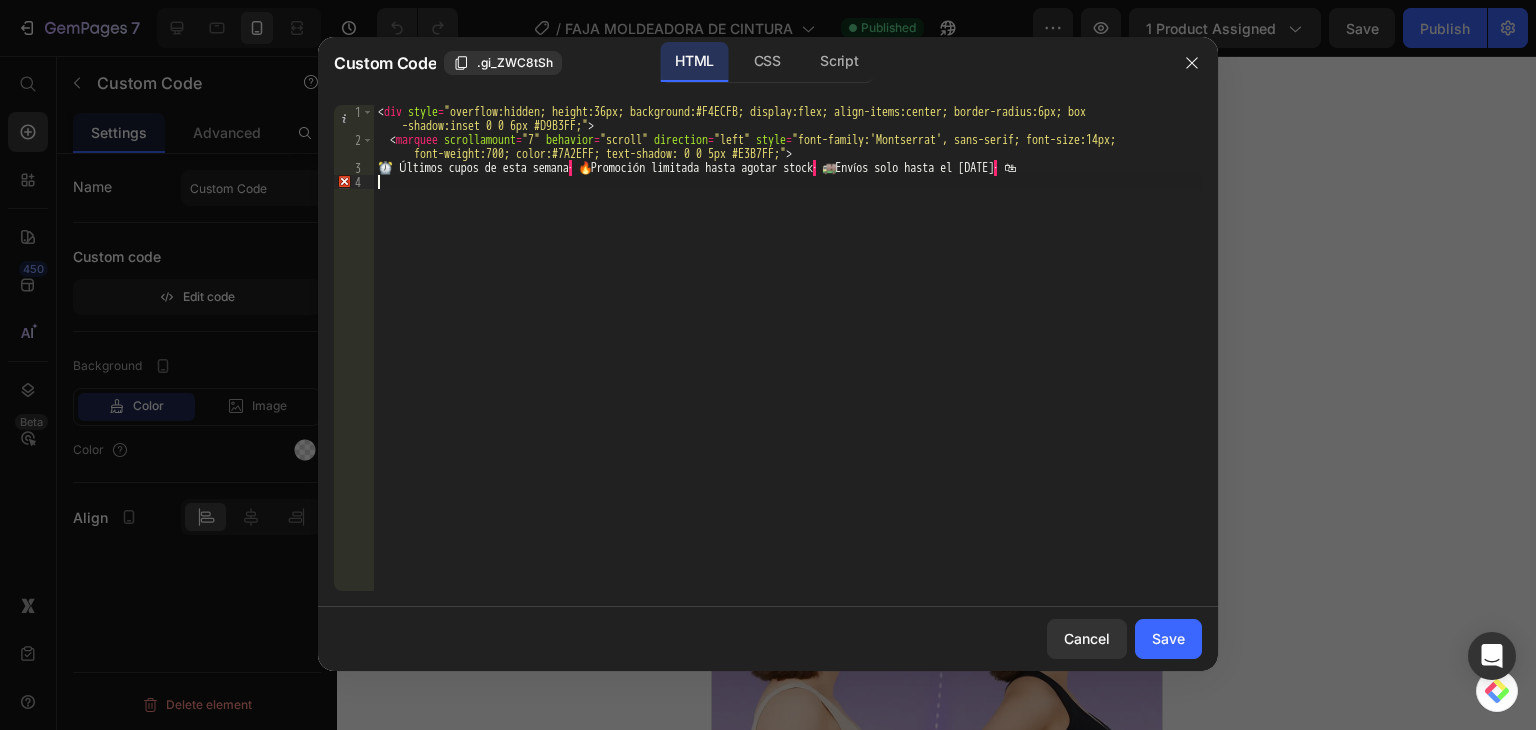 click on "< div   style = "overflow:hidden; height:36px; background:#F4ECFB; display:flex; align-items:center; border-radius:6px; box      -shadow:inset 0 0 6px #D9B3FF;" >    < marquee   scrollamount = "7"   behavior = "scroll"   direction = "left"   style = "font-family:'Montserrat', sans-serif; font-size:14px;         font-weight:700; color:#7A2EFF; text-shadow: 0 0 5px #E3B7FF;" >     ⏰ Últimos cupos de esta semana  ·   🔥  Promoción limitada hasta agotar stock  ·   🚚  Envíos solo hasta el viernes  ·   🛍" at bounding box center [788, 369] 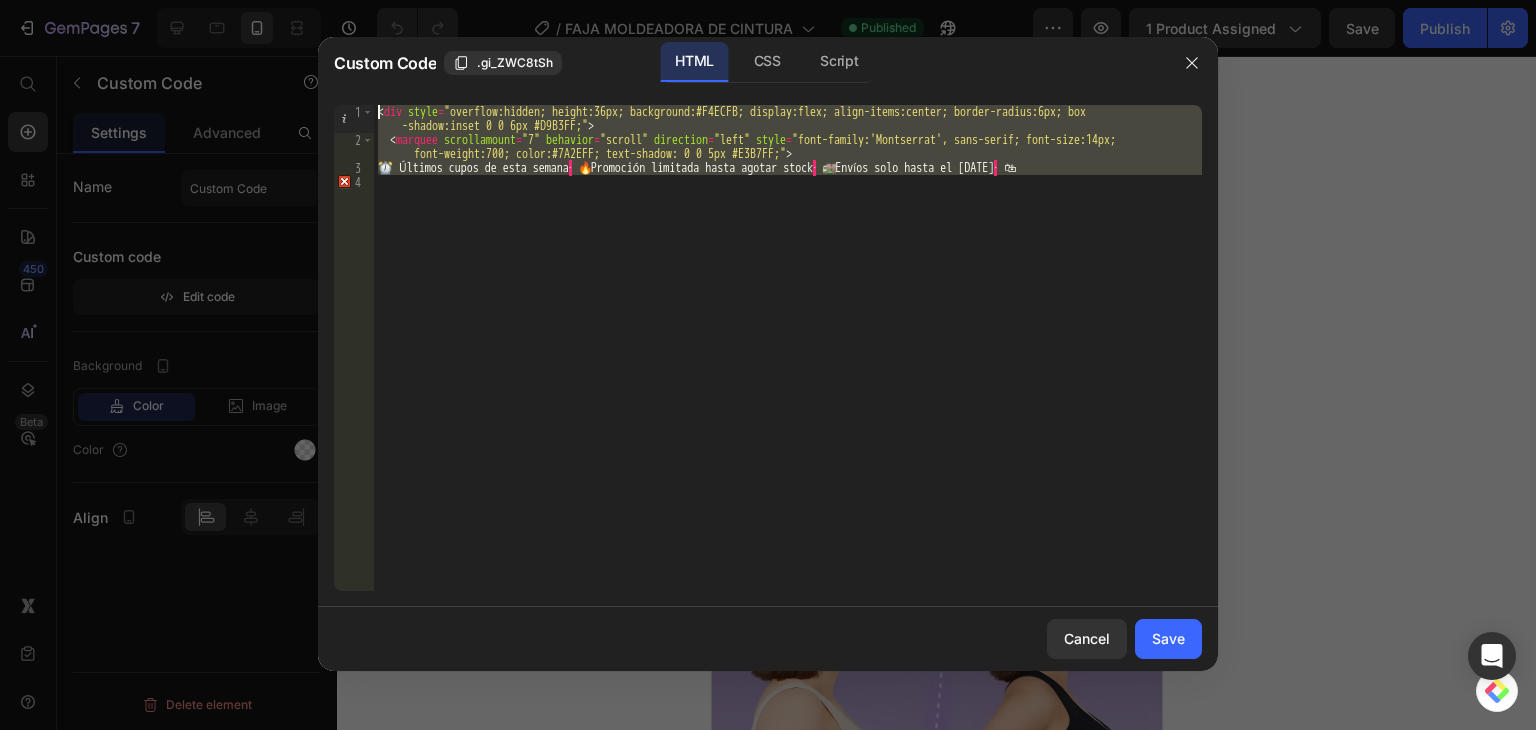 drag, startPoint x: 477, startPoint y: 211, endPoint x: 373, endPoint y: 103, distance: 149.93332 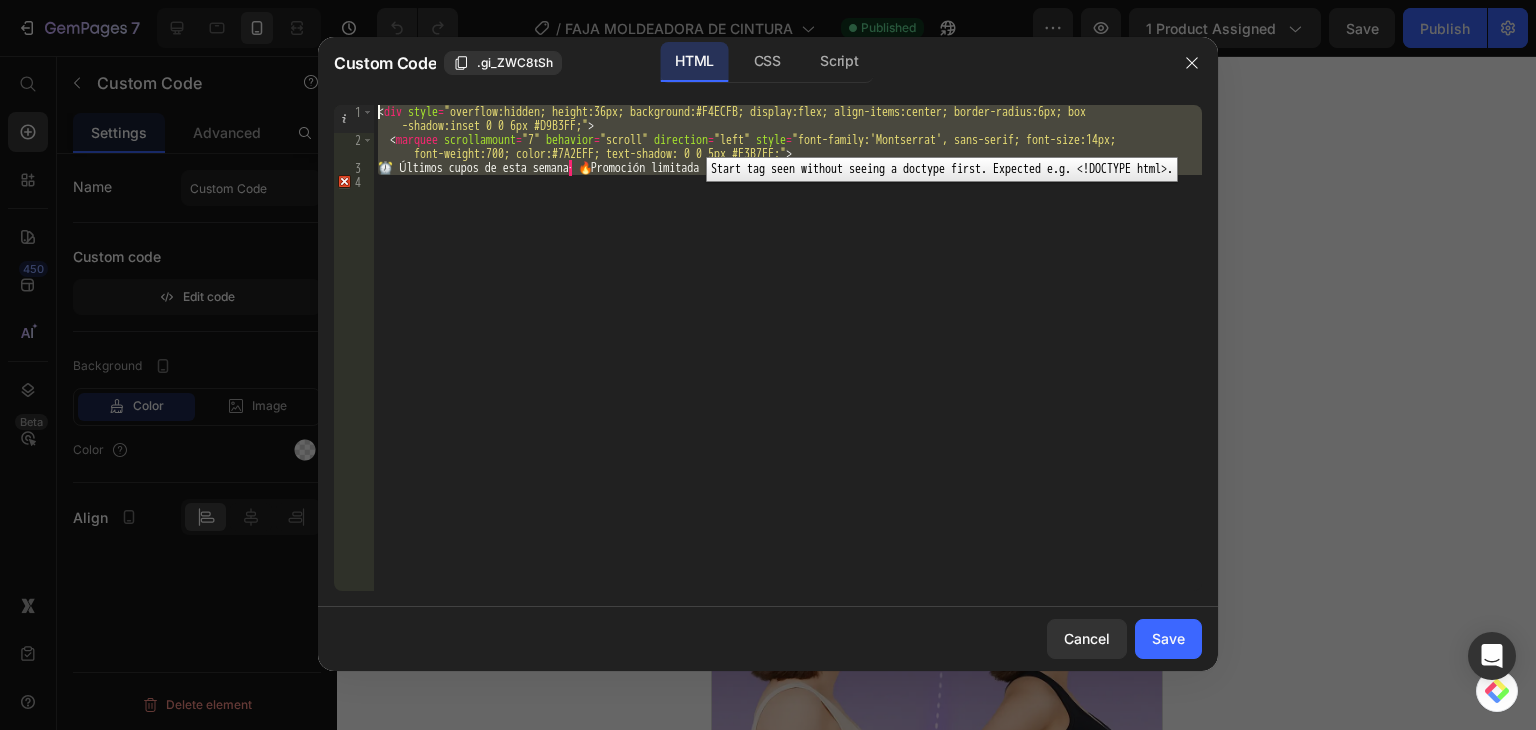 paste 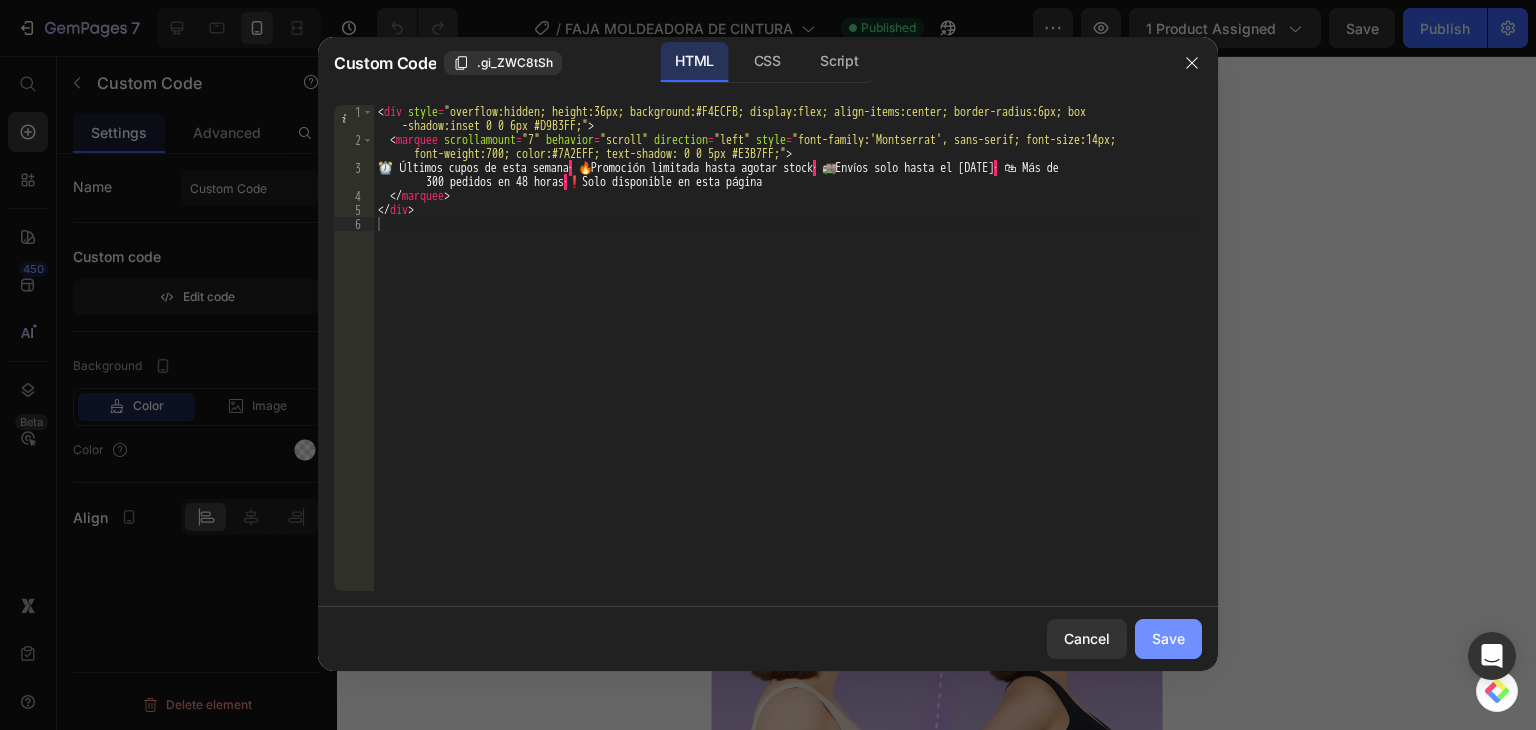 click on "Save" 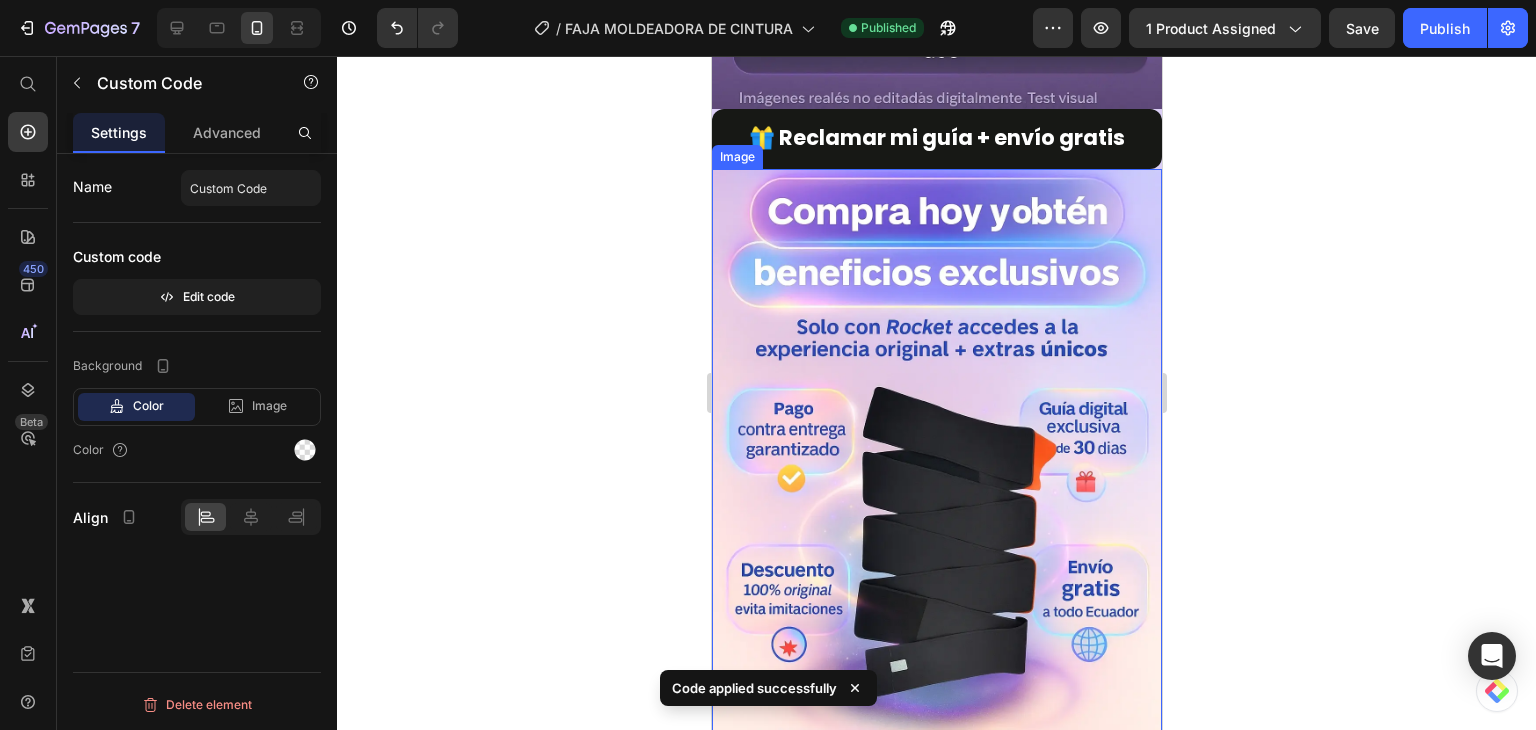 scroll, scrollTop: 6116, scrollLeft: 0, axis: vertical 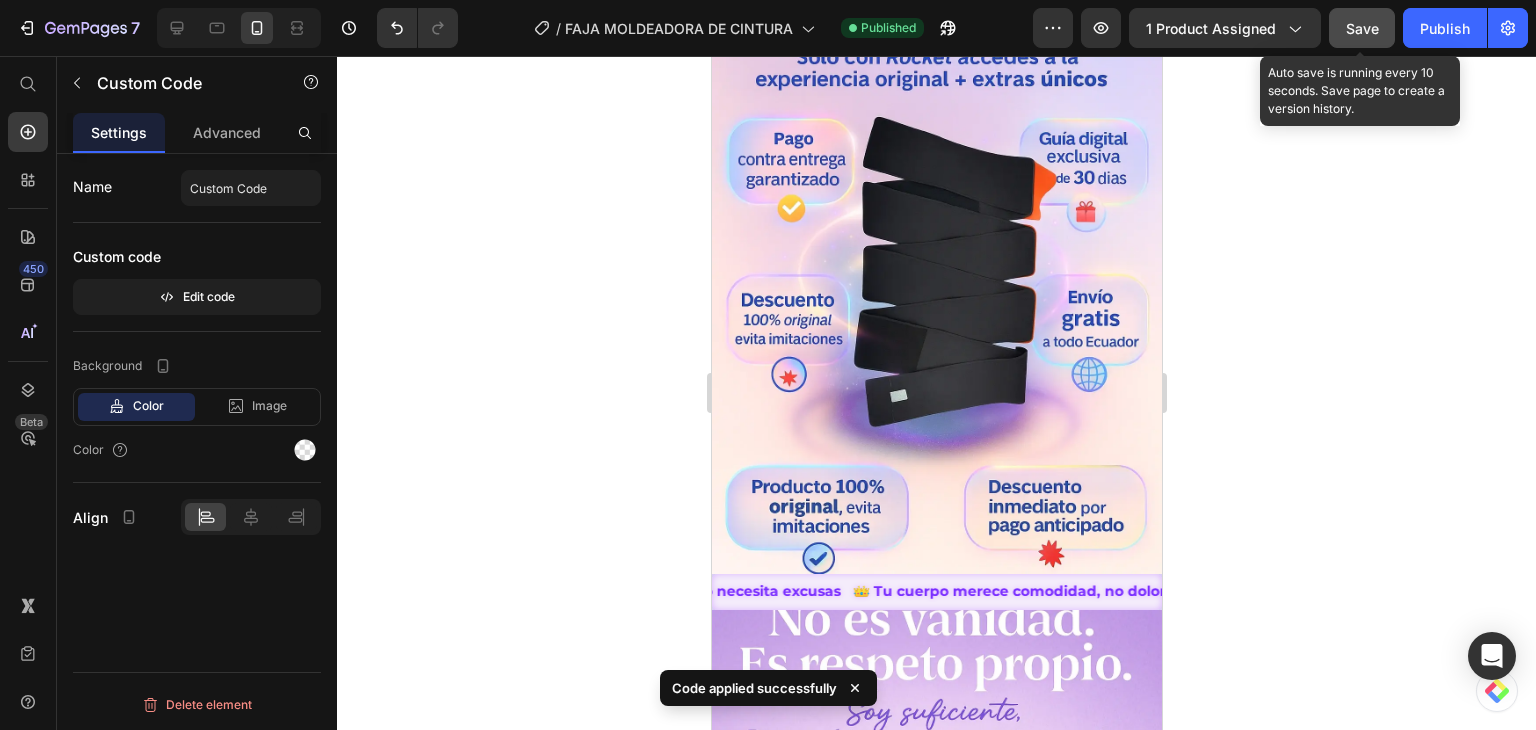click on "Save" at bounding box center (1362, 28) 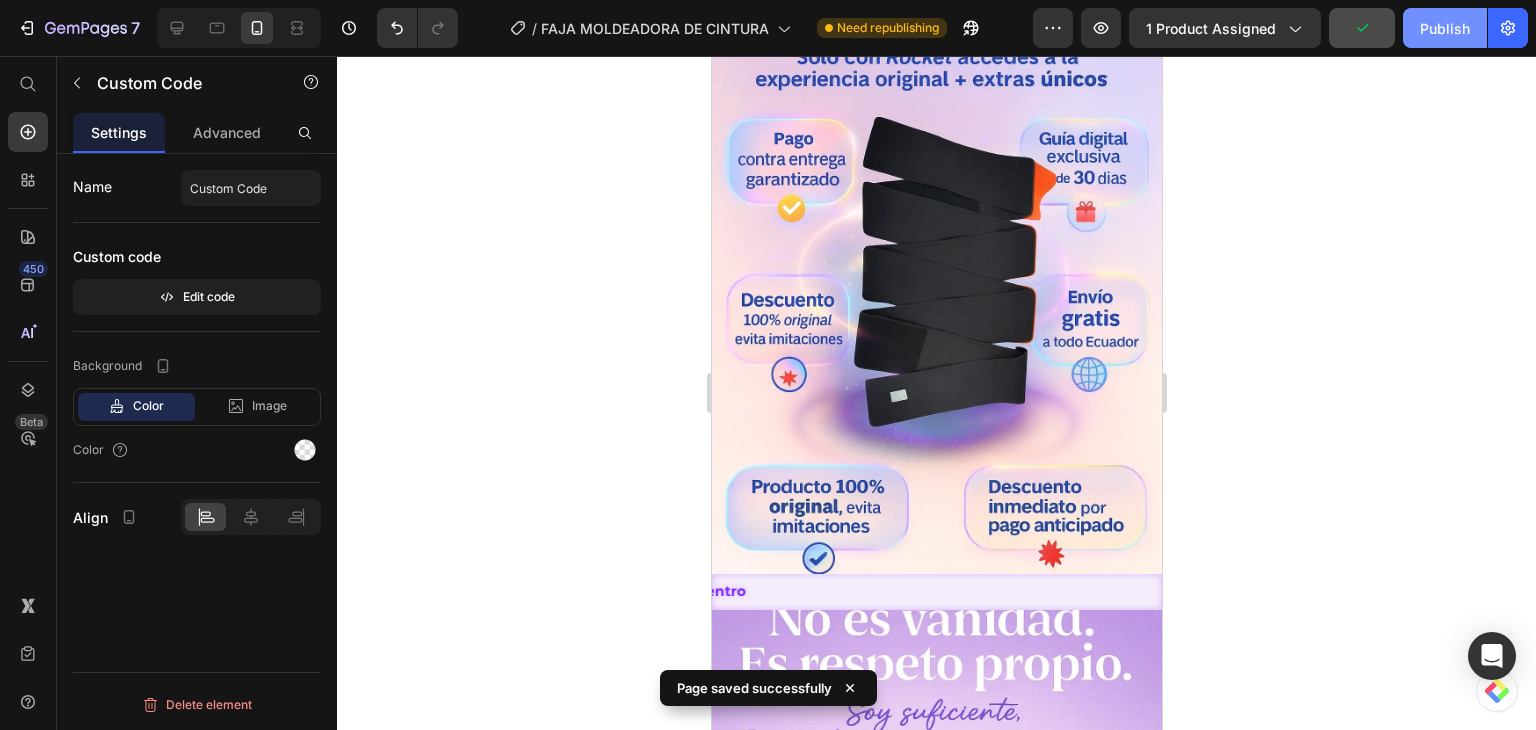 click on "Publish" 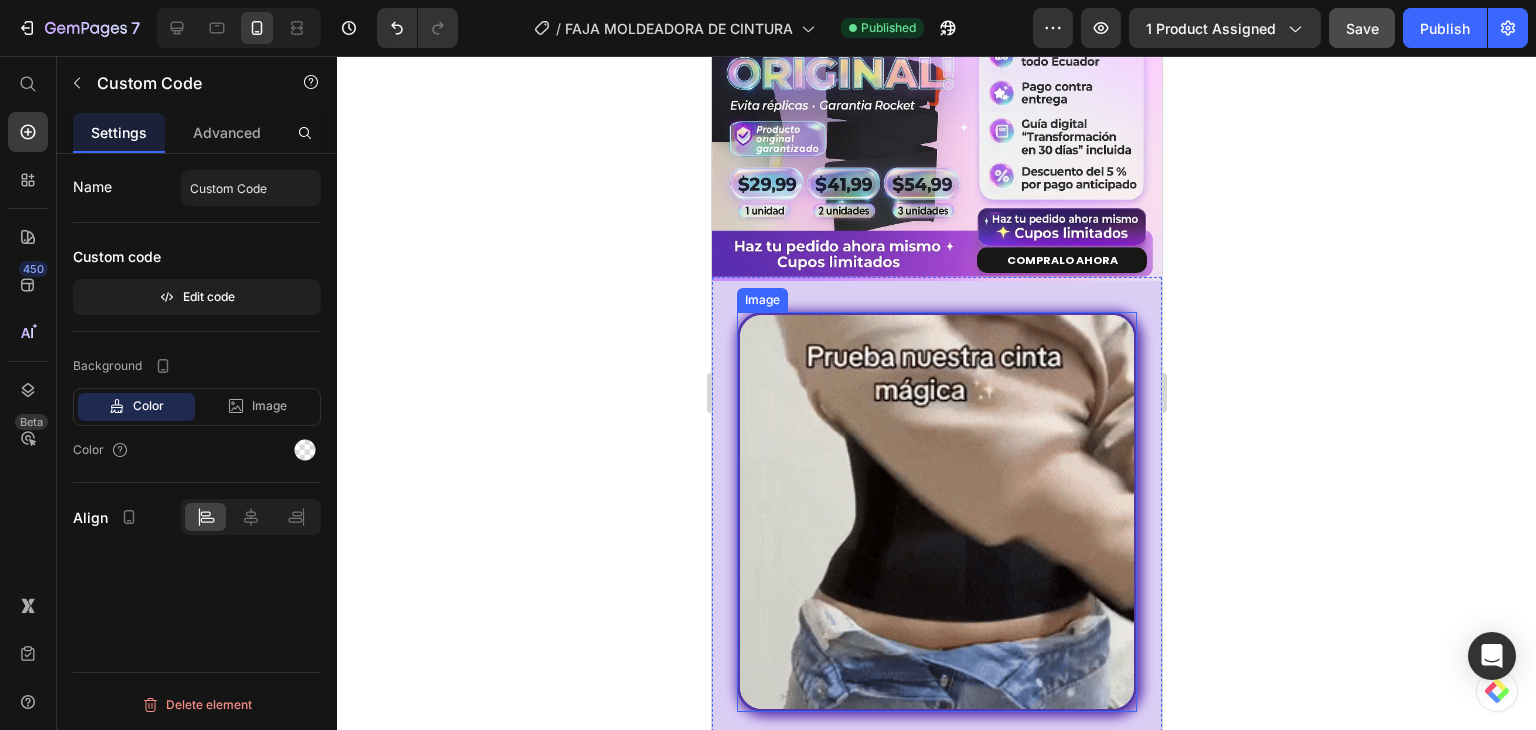 scroll, scrollTop: 900, scrollLeft: 0, axis: vertical 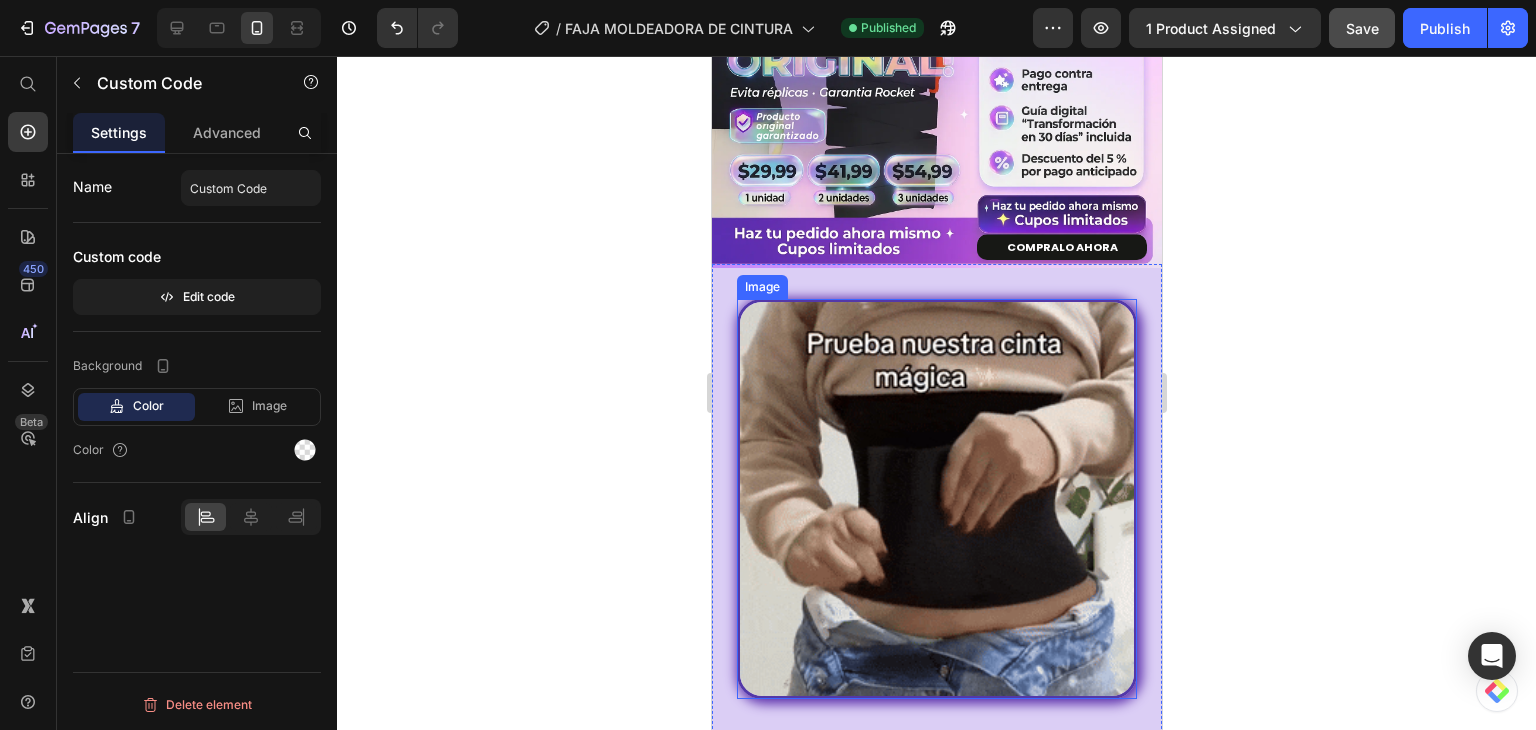 click at bounding box center (936, 499) 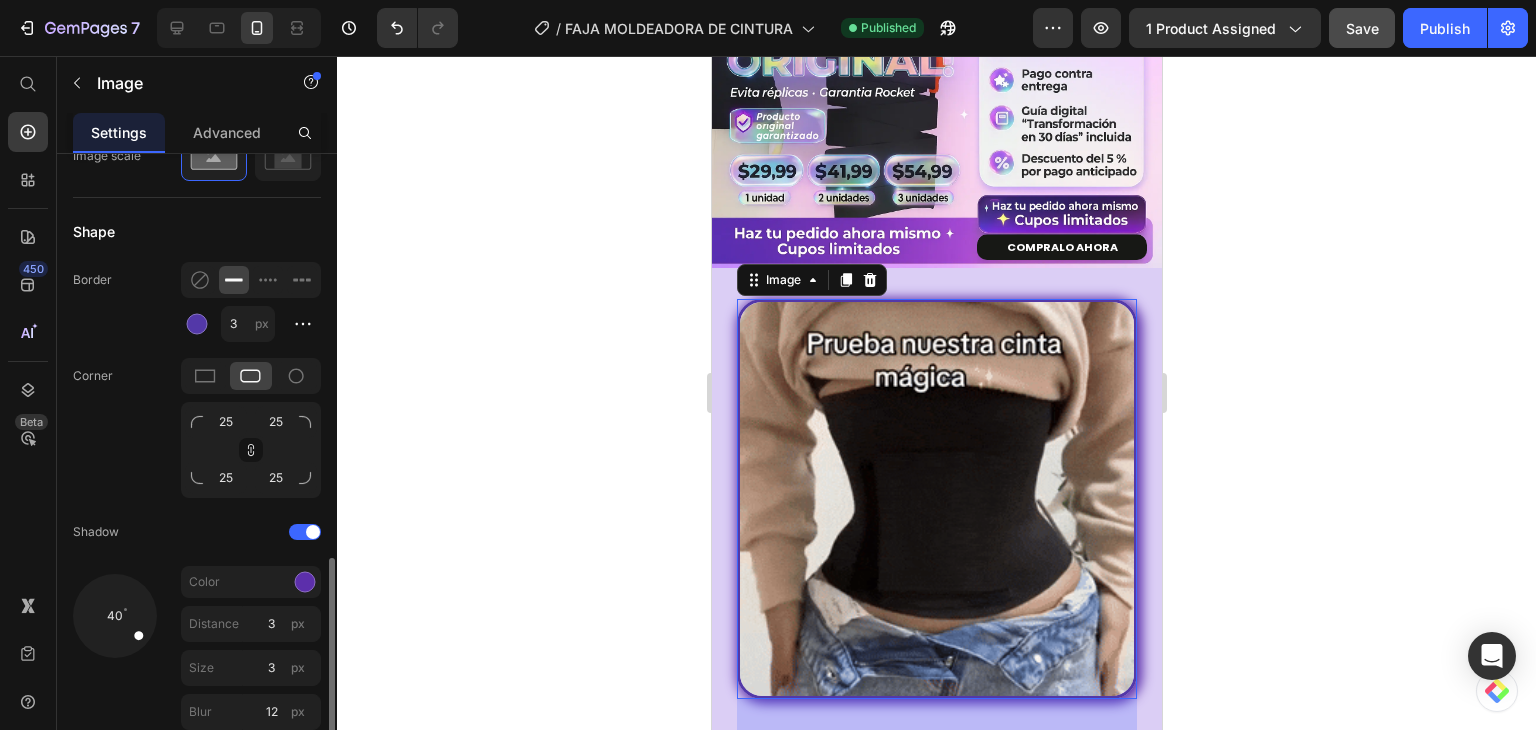 scroll, scrollTop: 900, scrollLeft: 0, axis: vertical 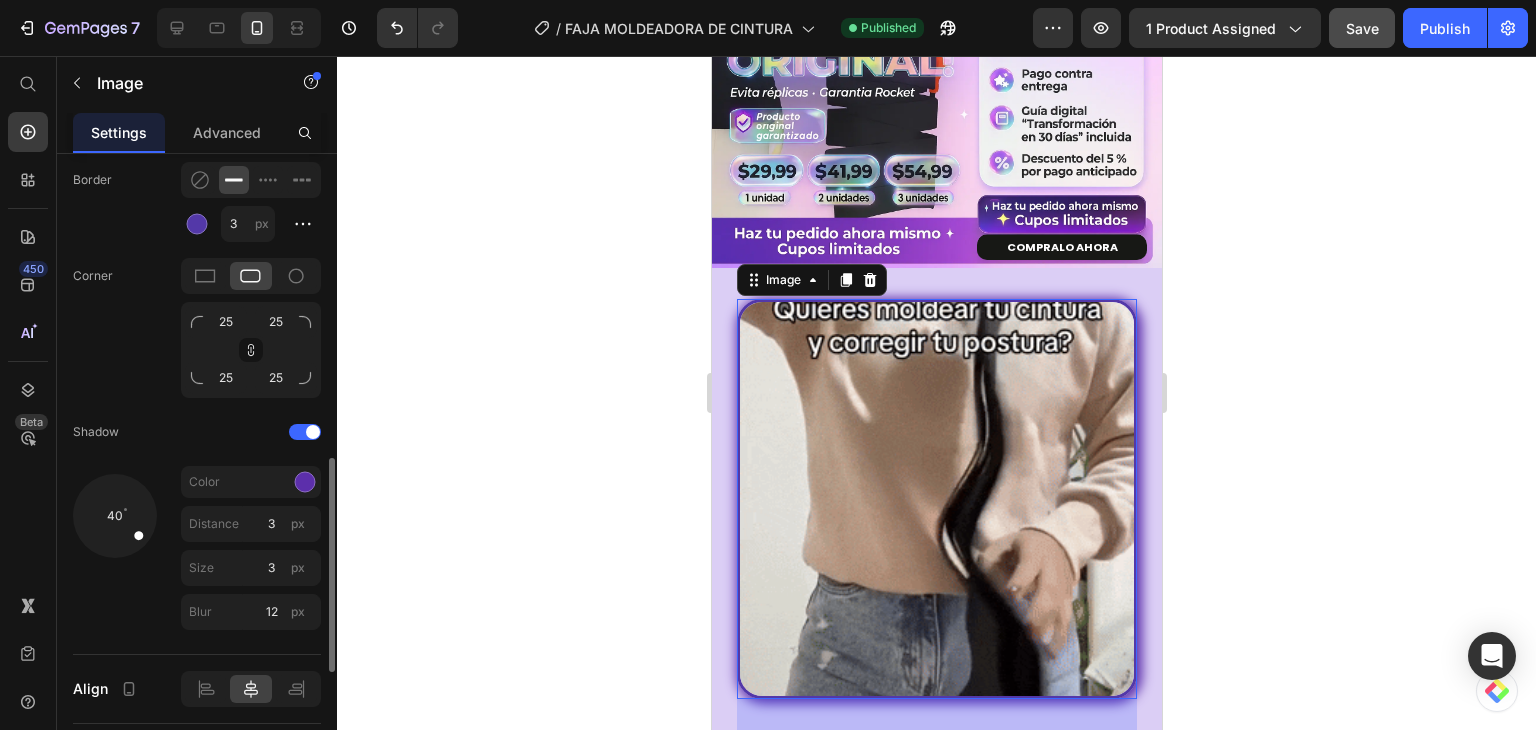 drag, startPoint x: 133, startPoint y: 532, endPoint x: 144, endPoint y: 541, distance: 14.21267 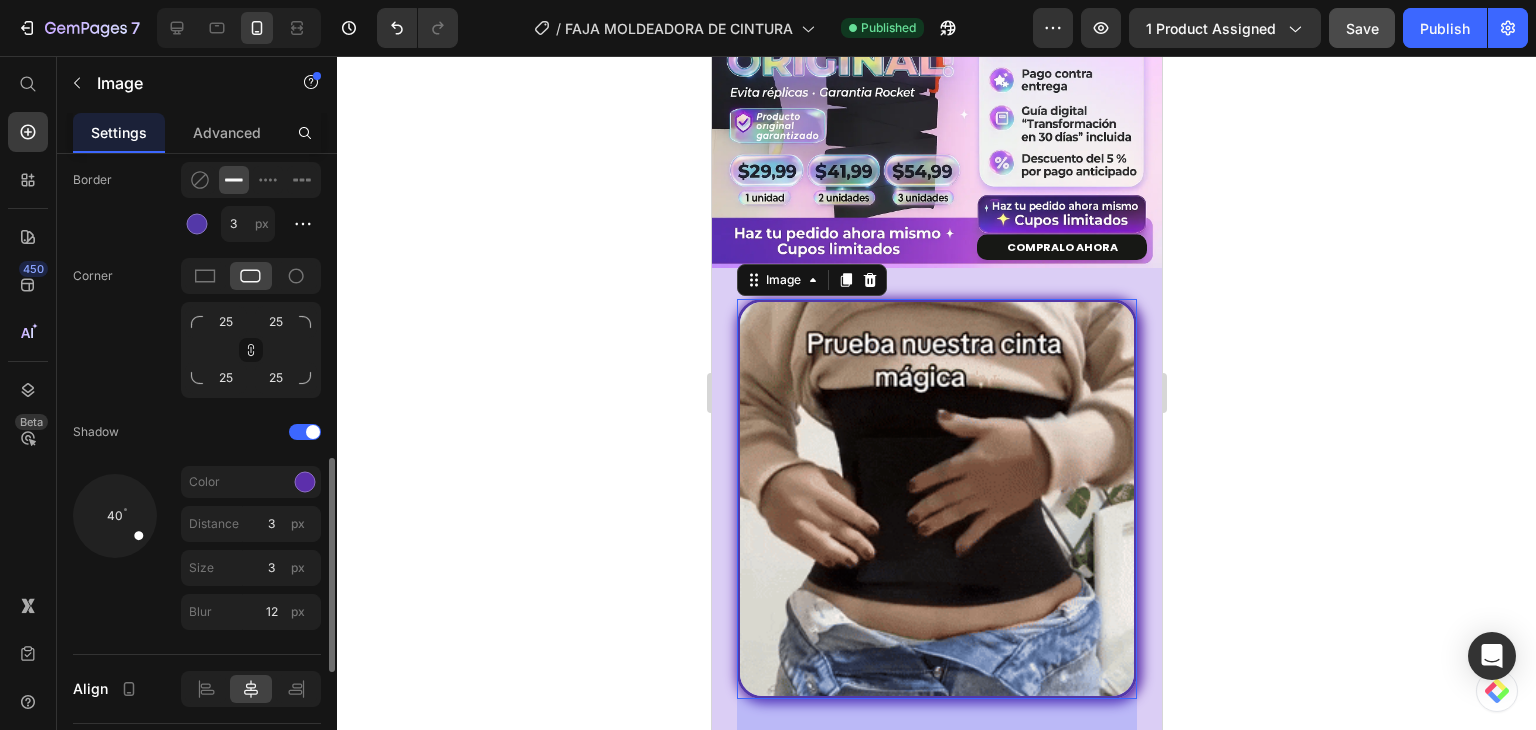 click at bounding box center [131, 528] 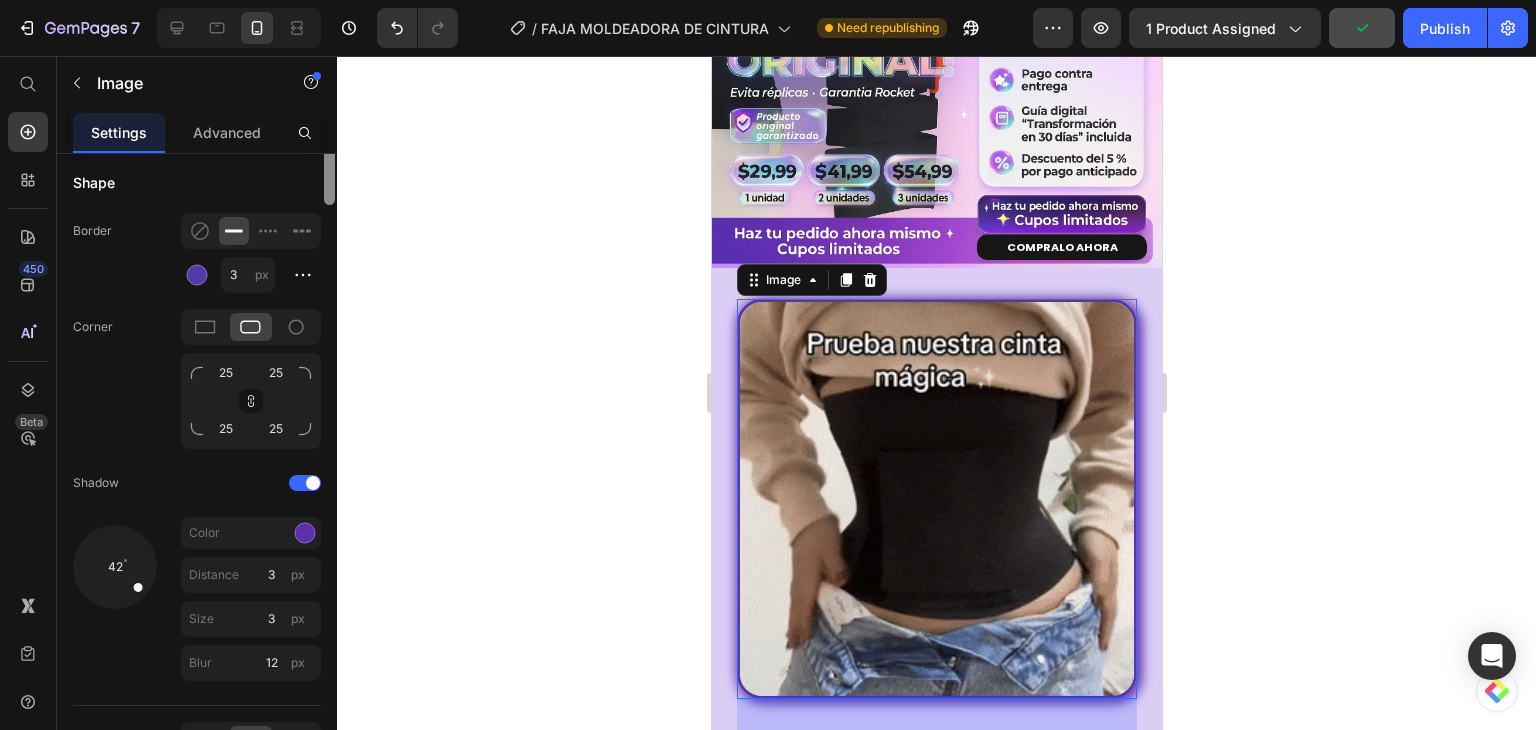 scroll, scrollTop: 0, scrollLeft: 0, axis: both 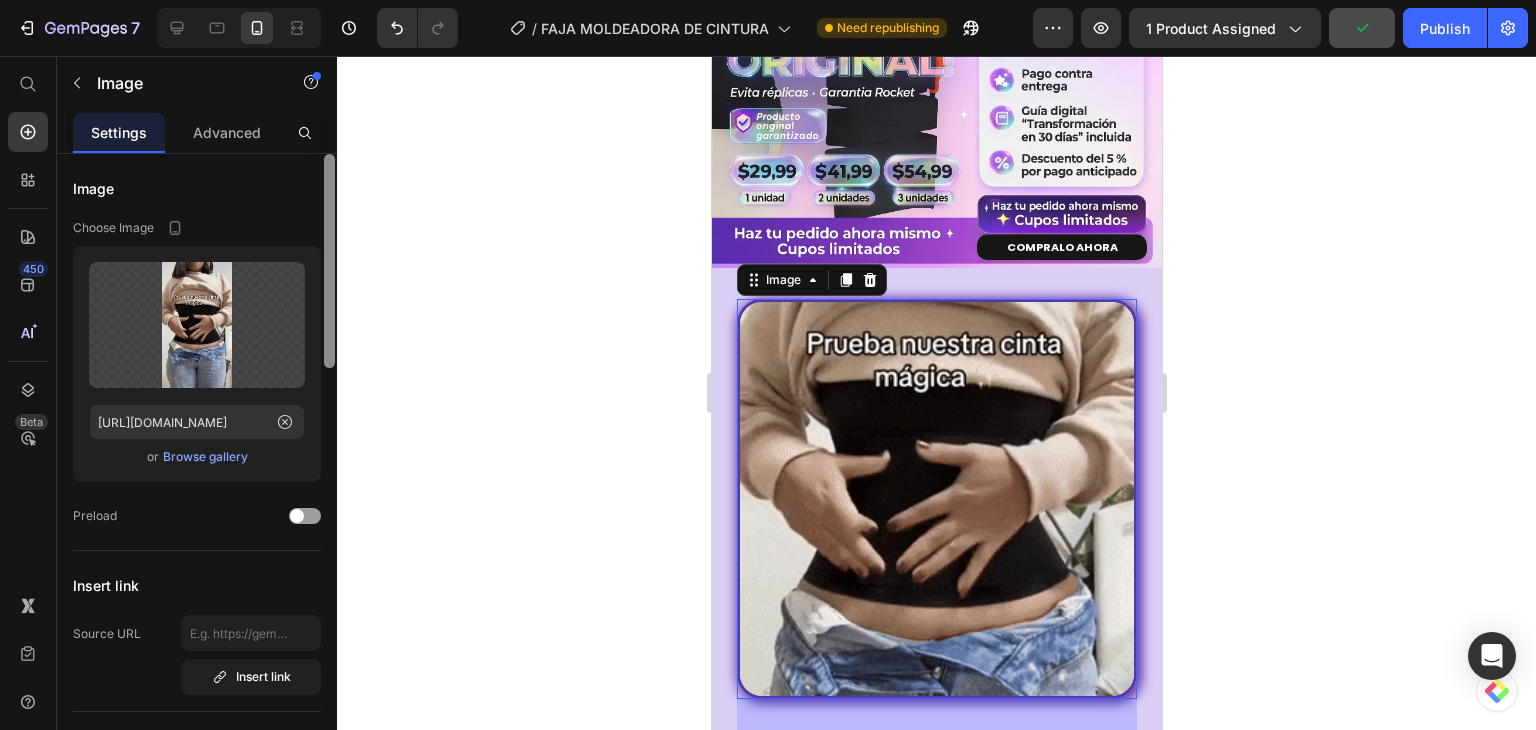 drag, startPoint x: 328, startPoint y: 530, endPoint x: 394, endPoint y: 63, distance: 471.64075 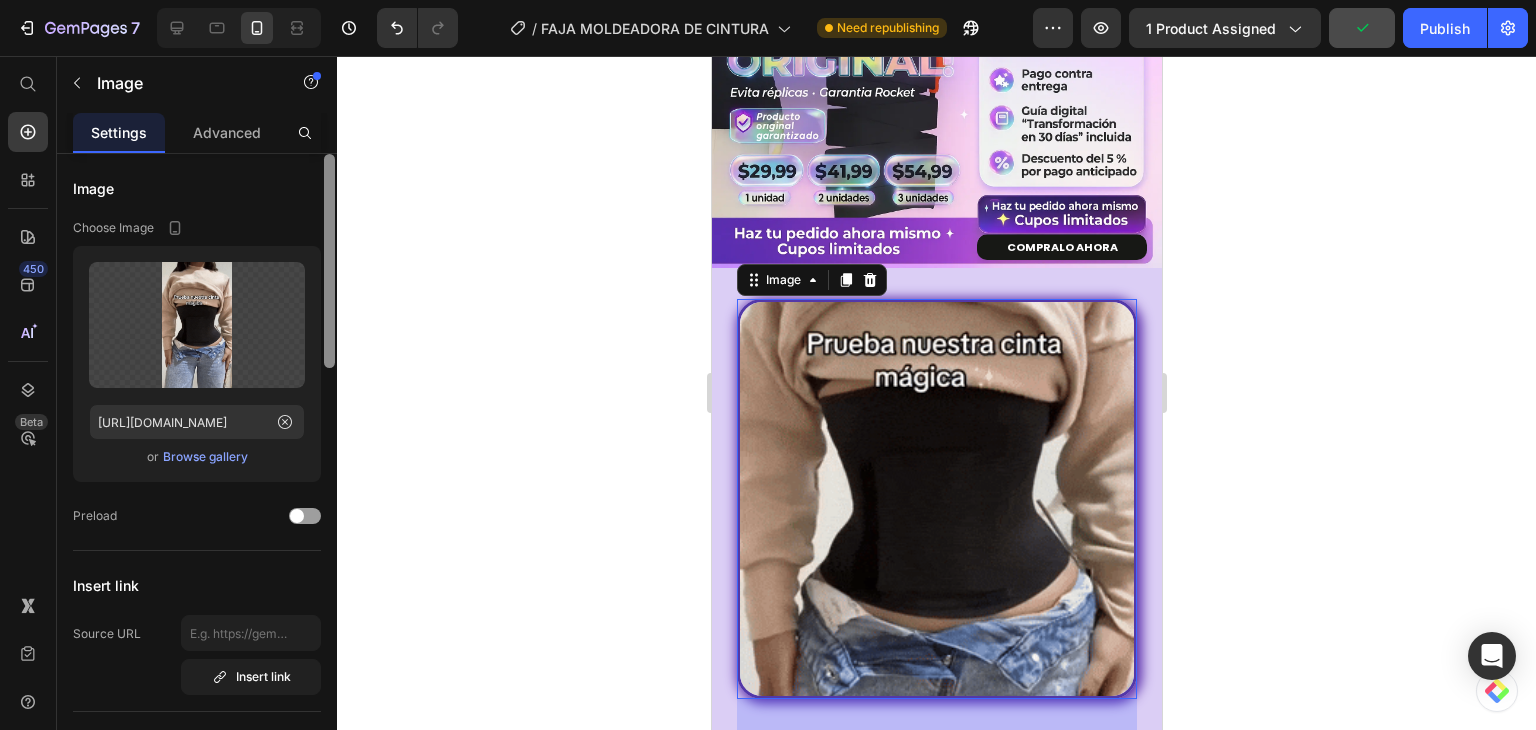 click on "Image Settings Advanced Image Choose Image Upload Image https://media3.giphy.com/media/v1.Y2lkPTc5MGI3NjExcHAxZ2UwNTZrOG0ycWIxZGhoZ2RyZ3Z1a2JuMzZiaHoxb3N3c2wxbiZlcD12MV9pbnRlcm5hbF9naWZfYnlfaWQmY3Q9Zw/qNsIgnpdRSsE3FPugm/giphy.gif  or   Browse gallery  Preload Insert link Source URL  Insert link  Size Proportion Square Width px % Height px % Image scale Shape Border 3 px Corner 25 25 25 25 Shadow 42 Color Distance 3 px Size 3 px Blur 12 px Align SEO Alt text Image title  Delete element" at bounding box center [197, 393] 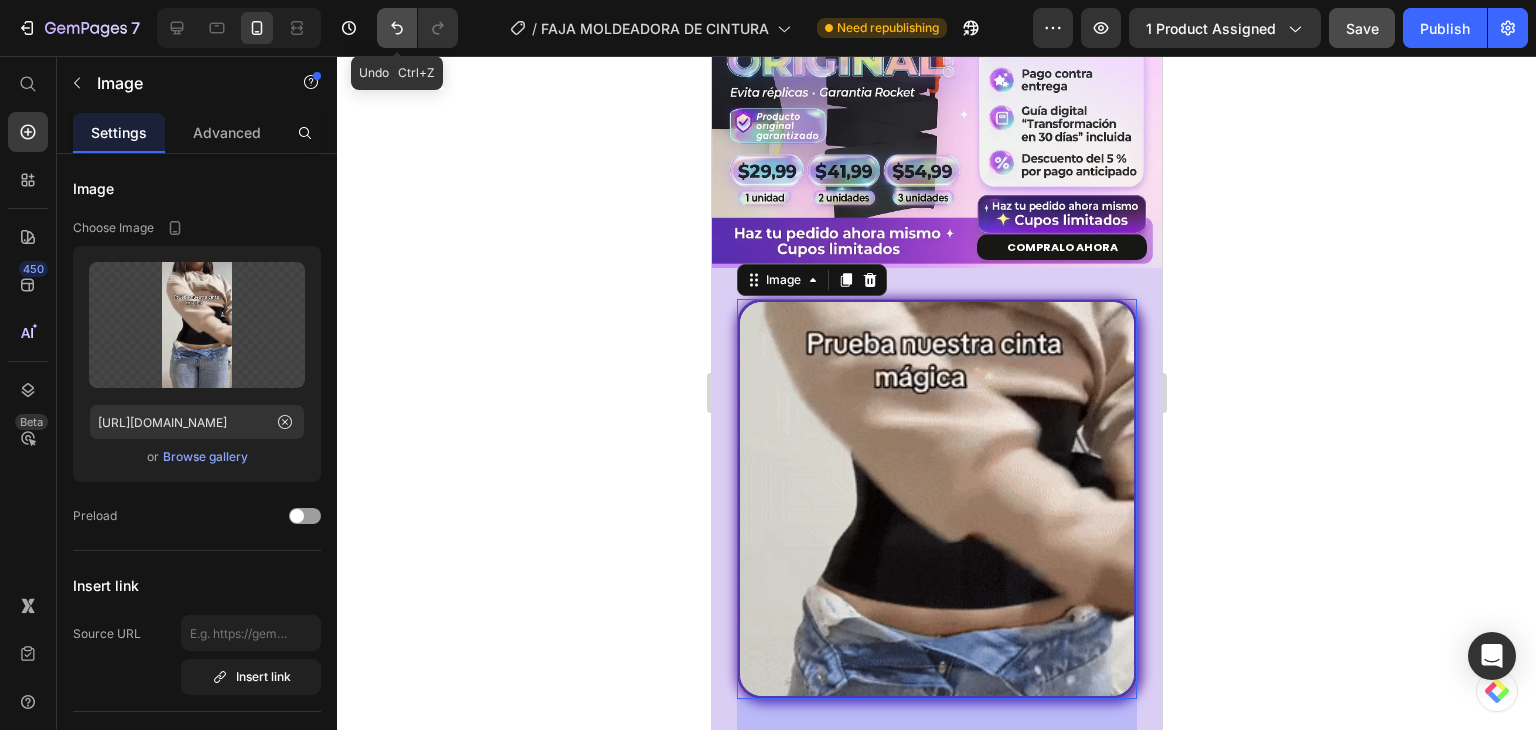 click 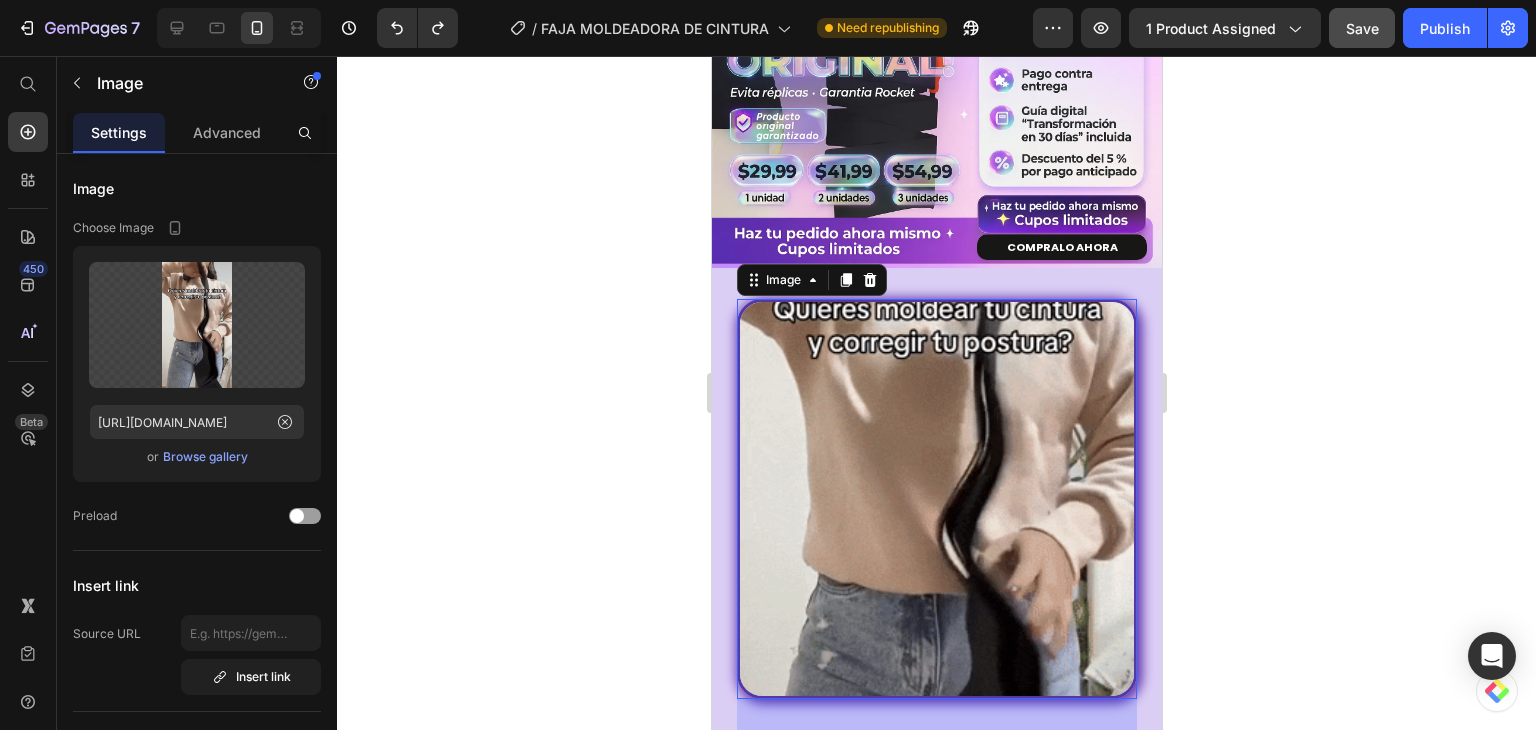 click 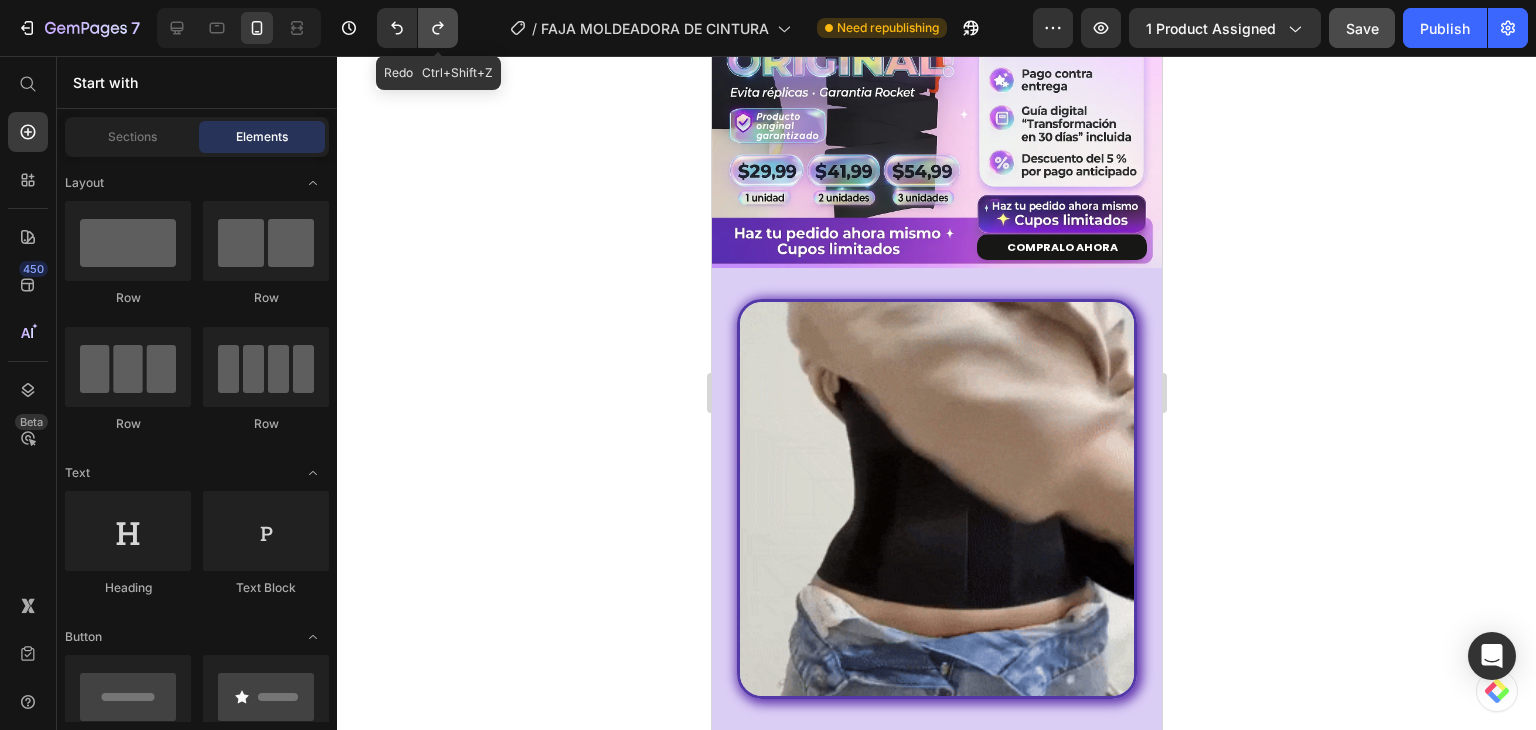 click 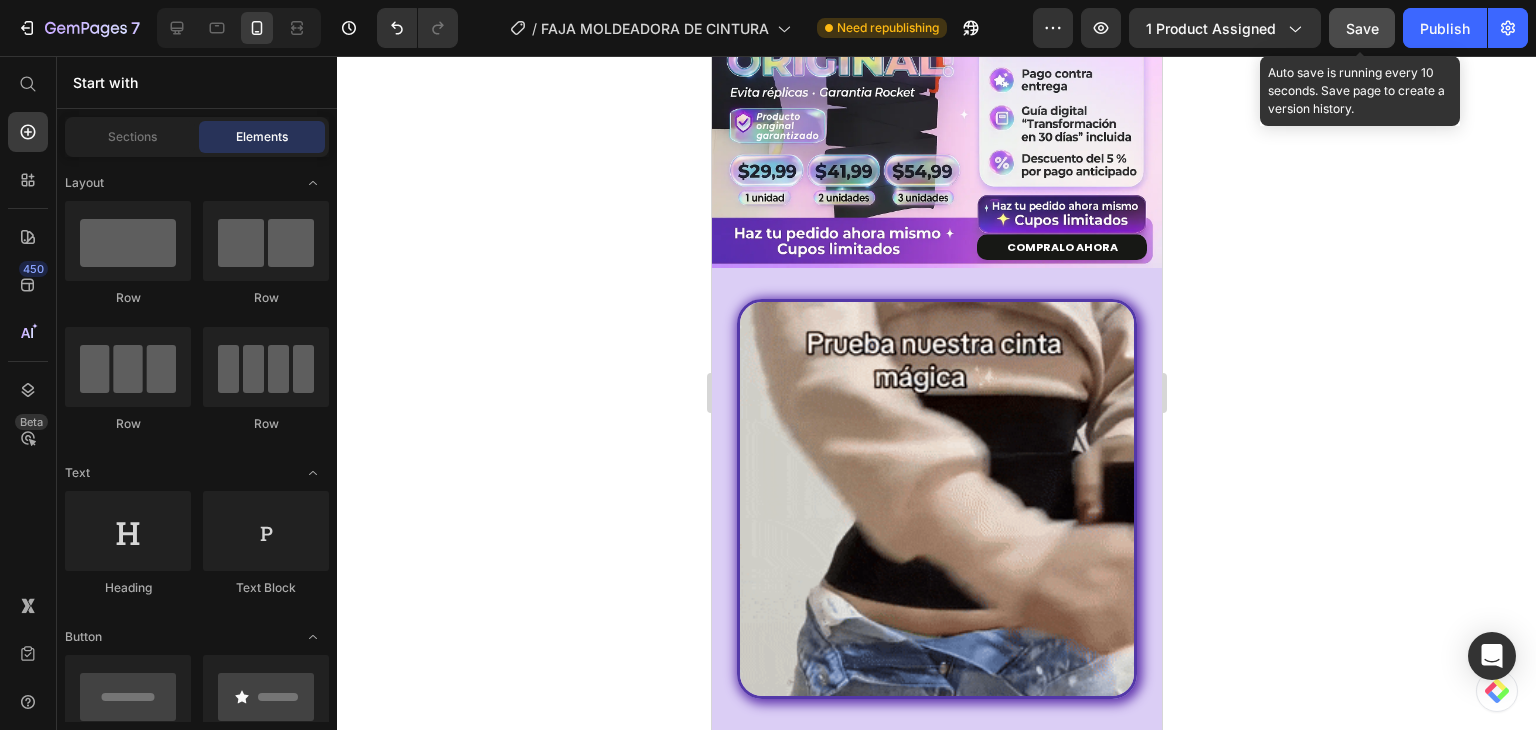 click on "Save" 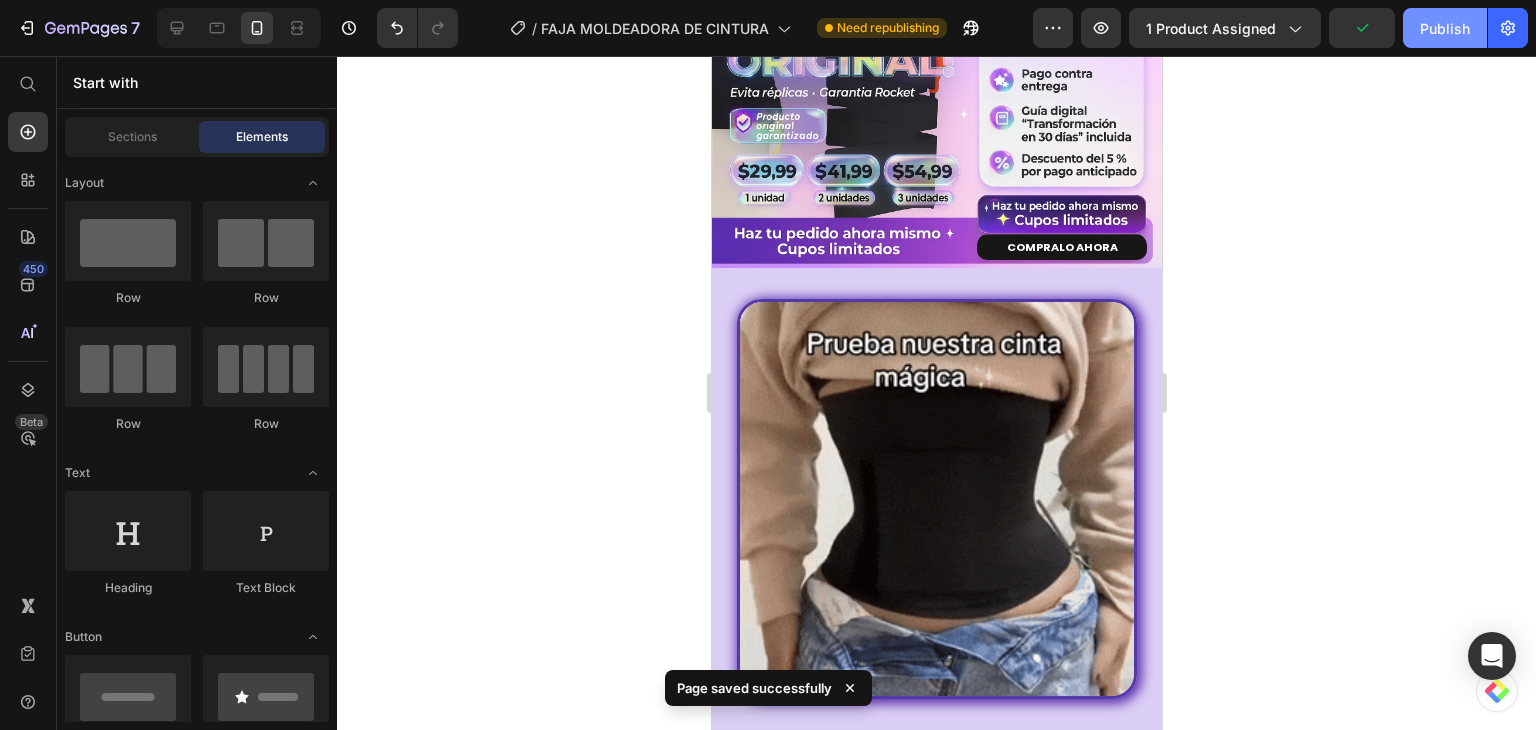 click on "Publish" at bounding box center [1445, 28] 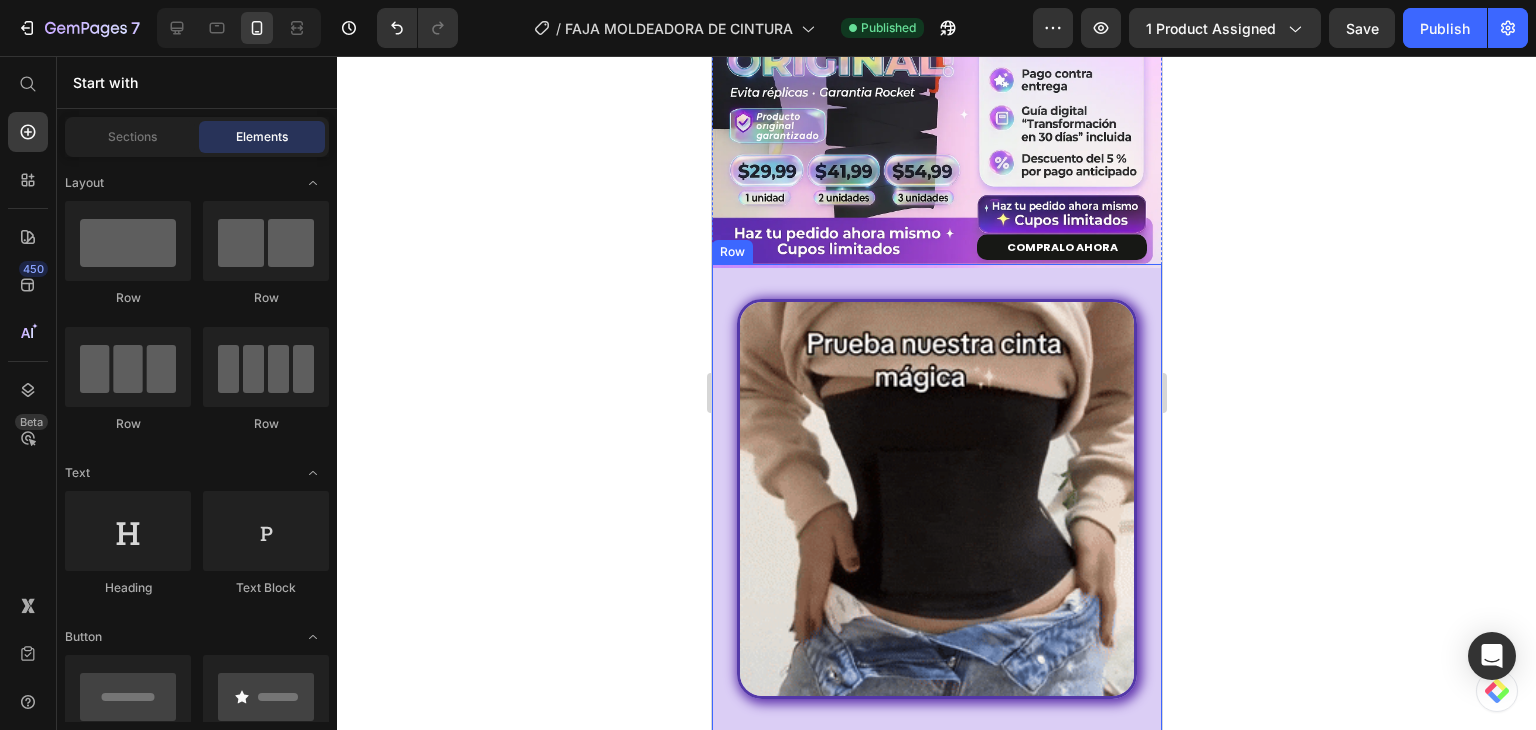 click on "Image" at bounding box center [936, 499] 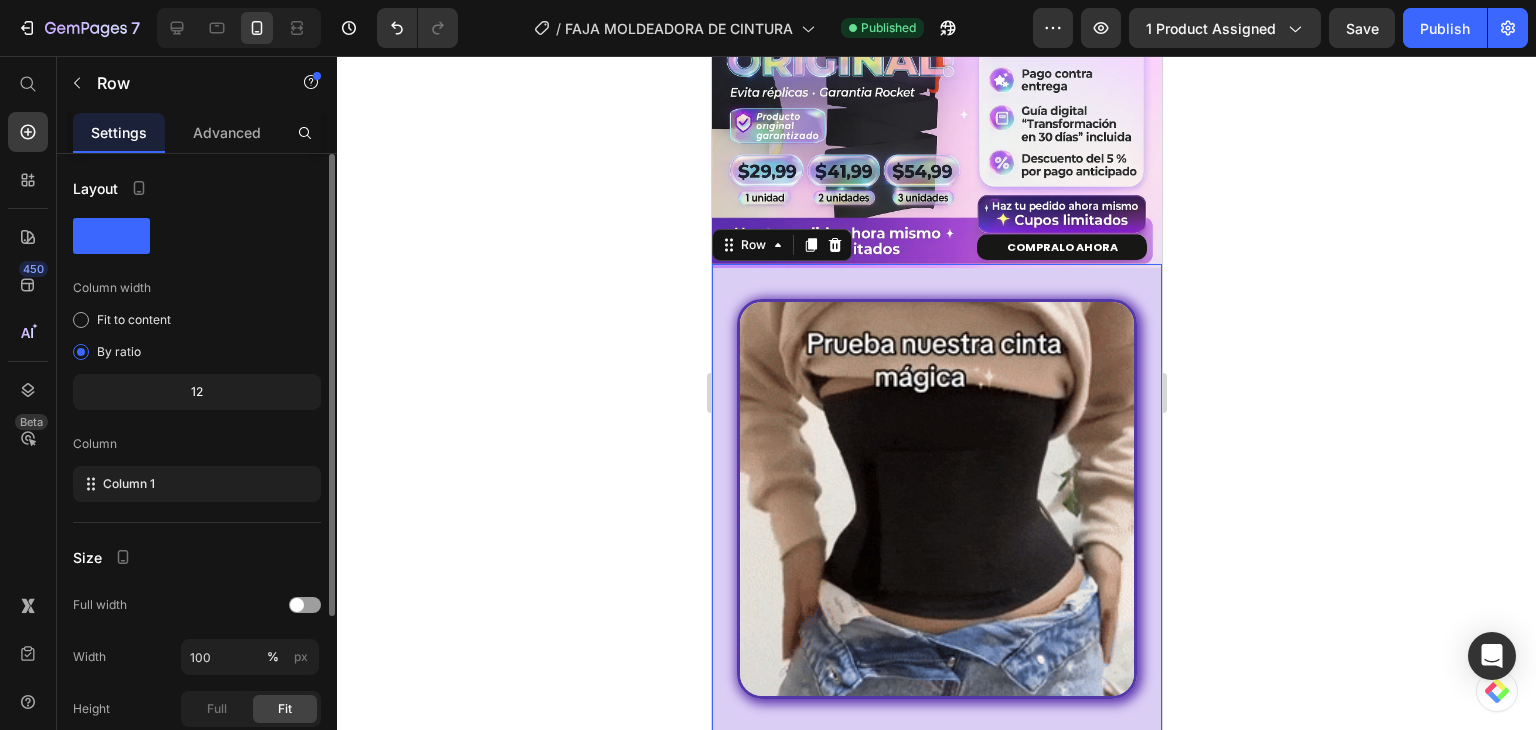 click on "Advanced" at bounding box center (227, 132) 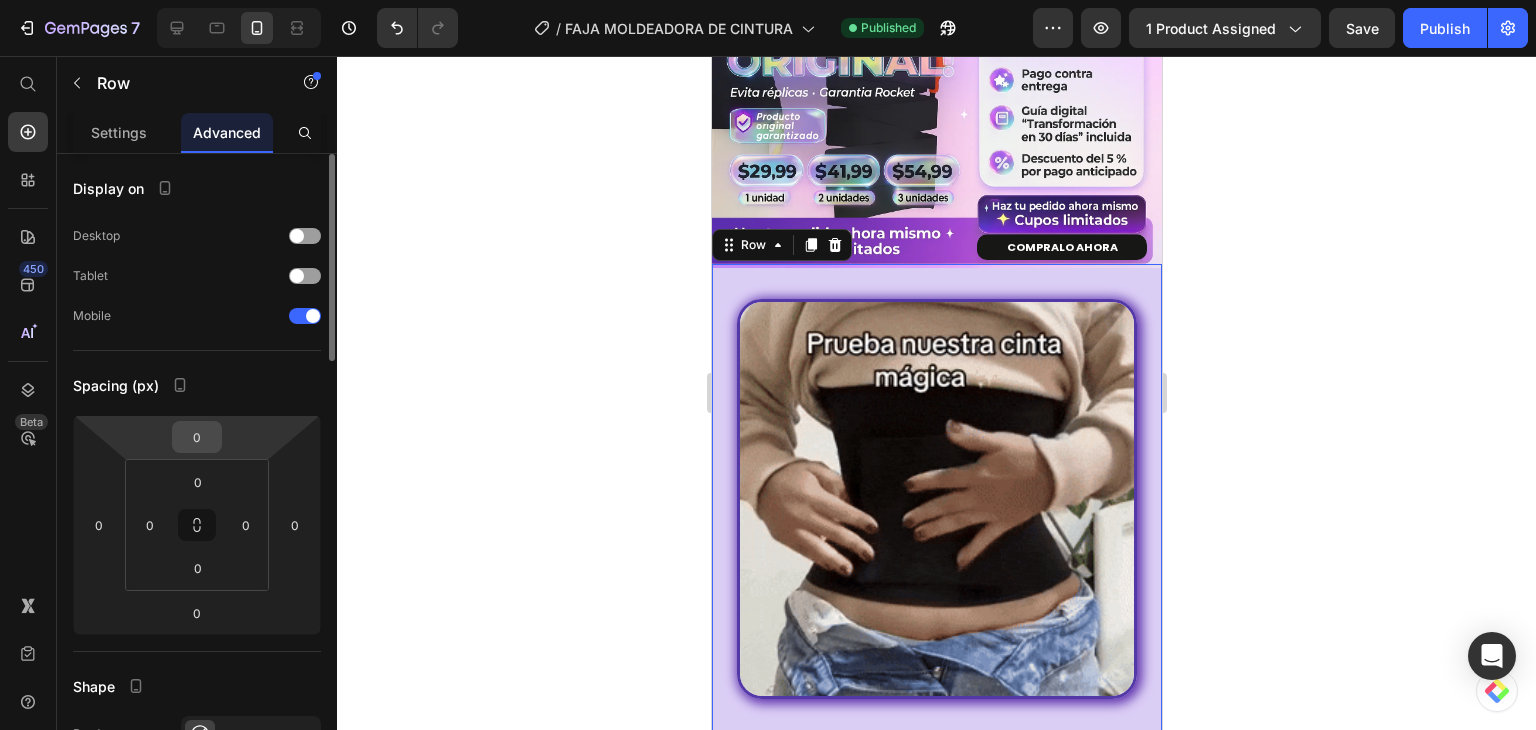 click on "0" at bounding box center [197, 437] 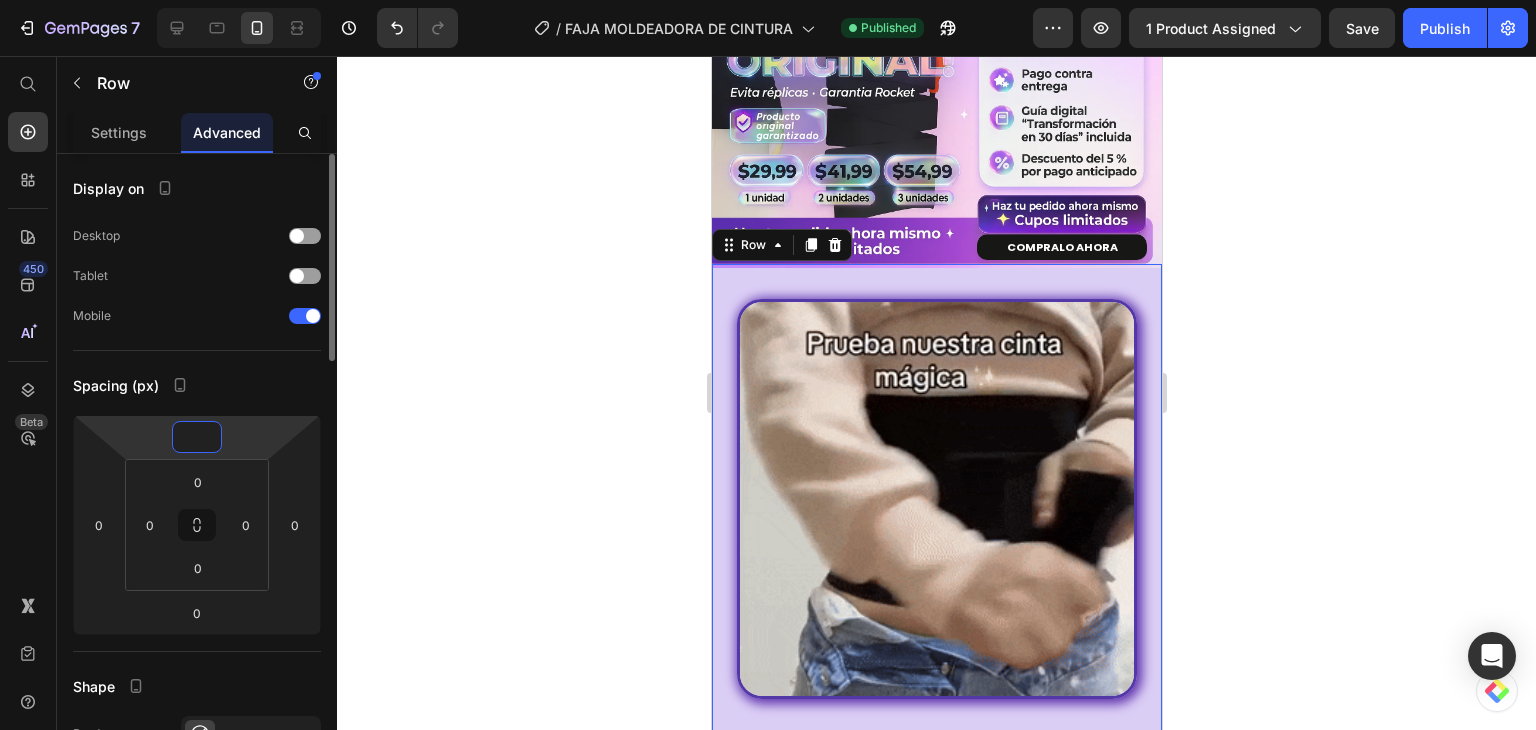 type on "-2" 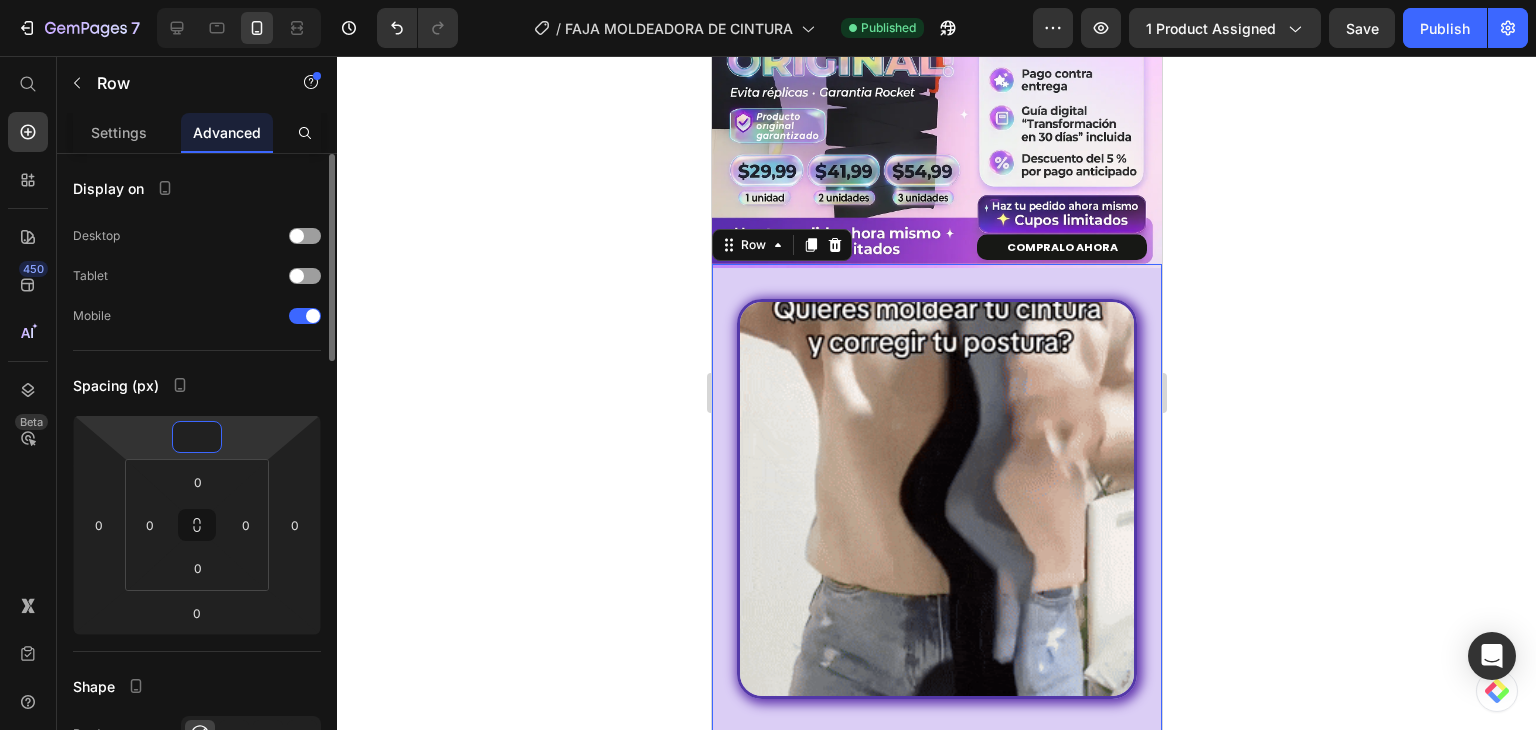 type on "-5" 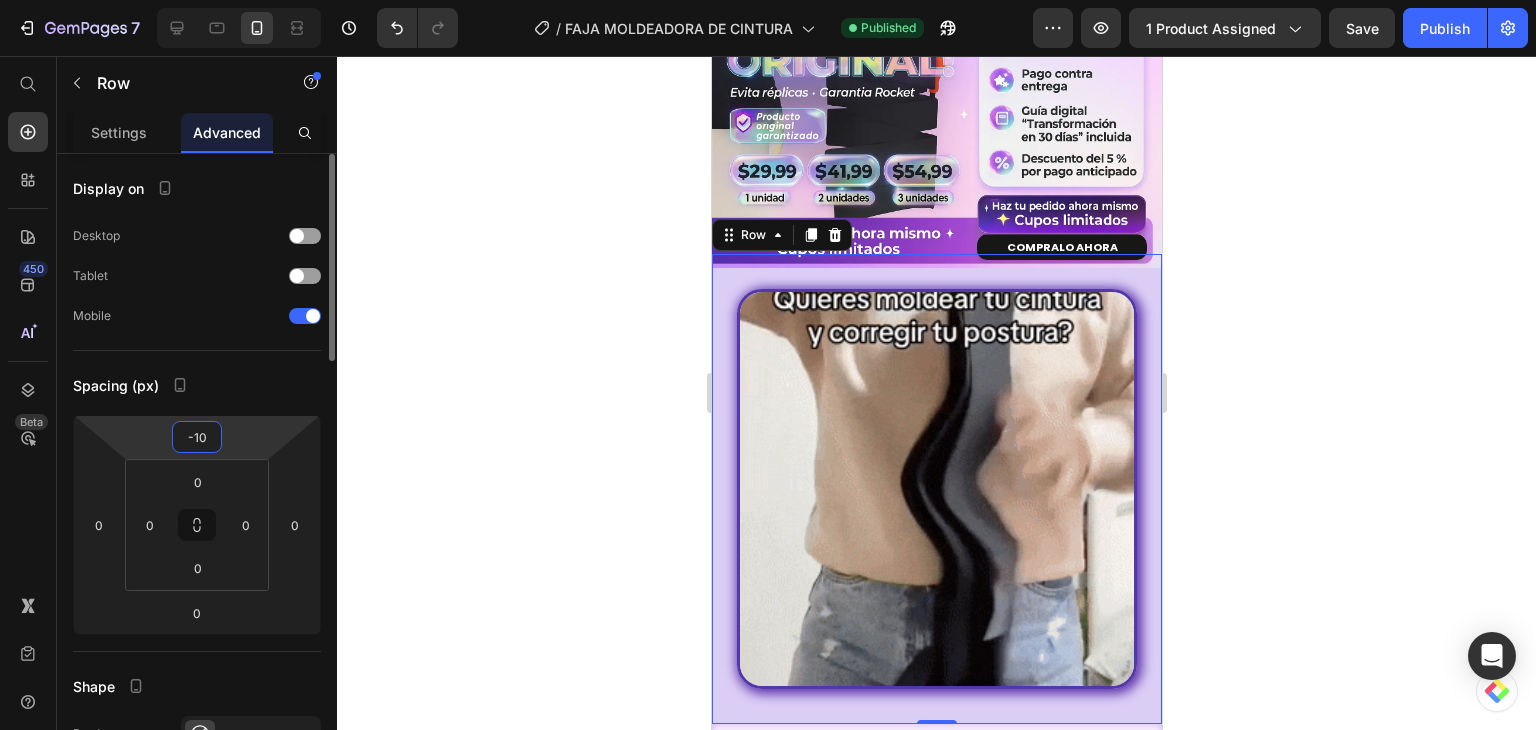 type on "-1" 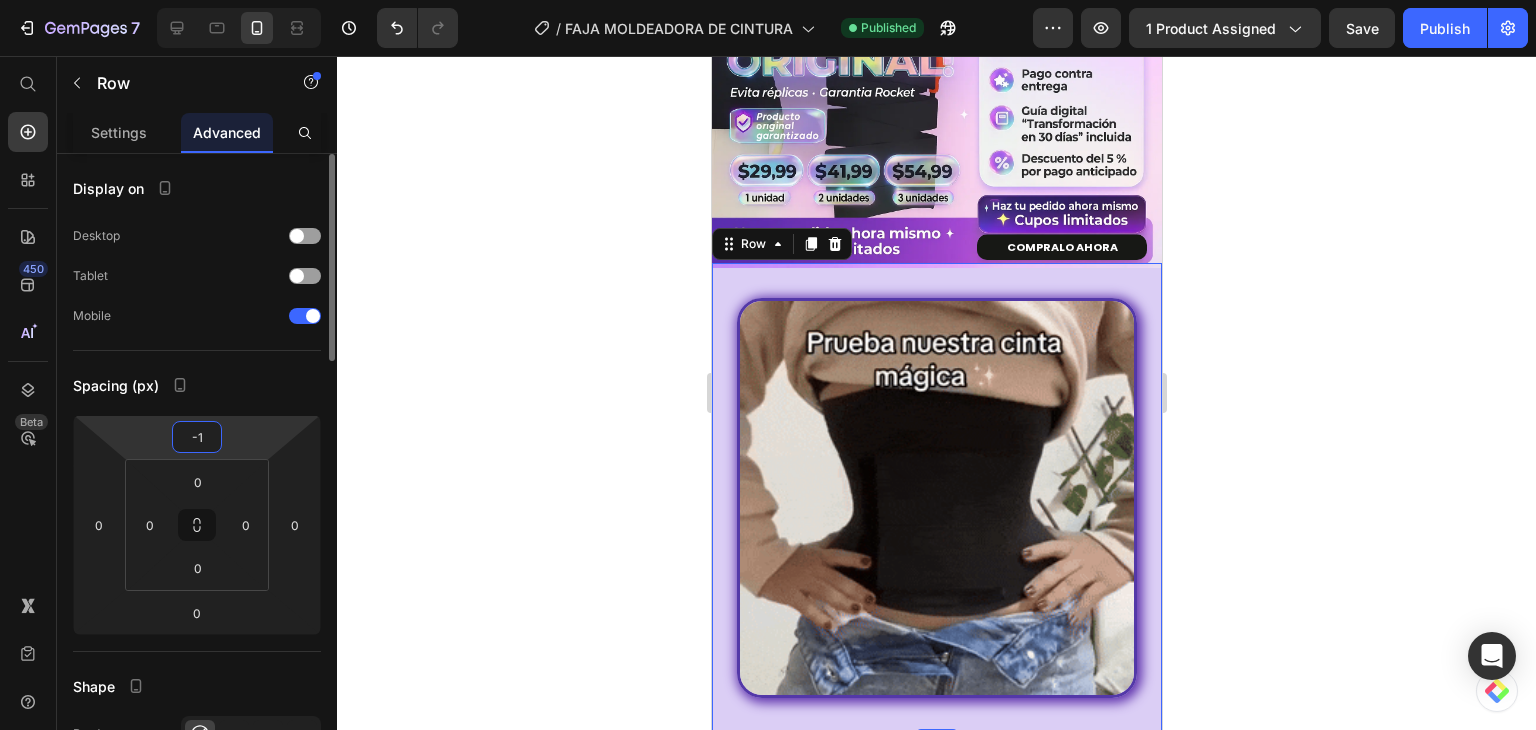 type 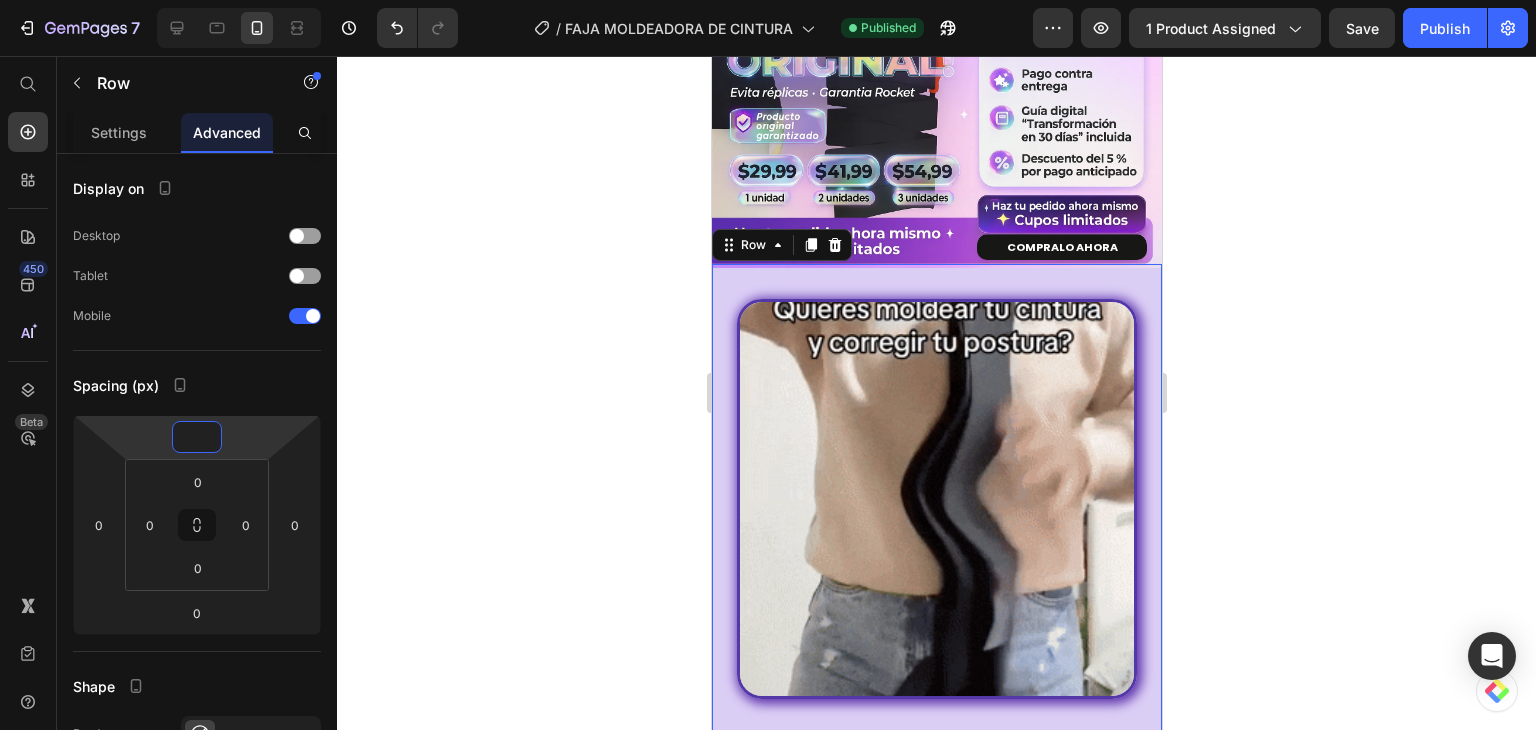 click 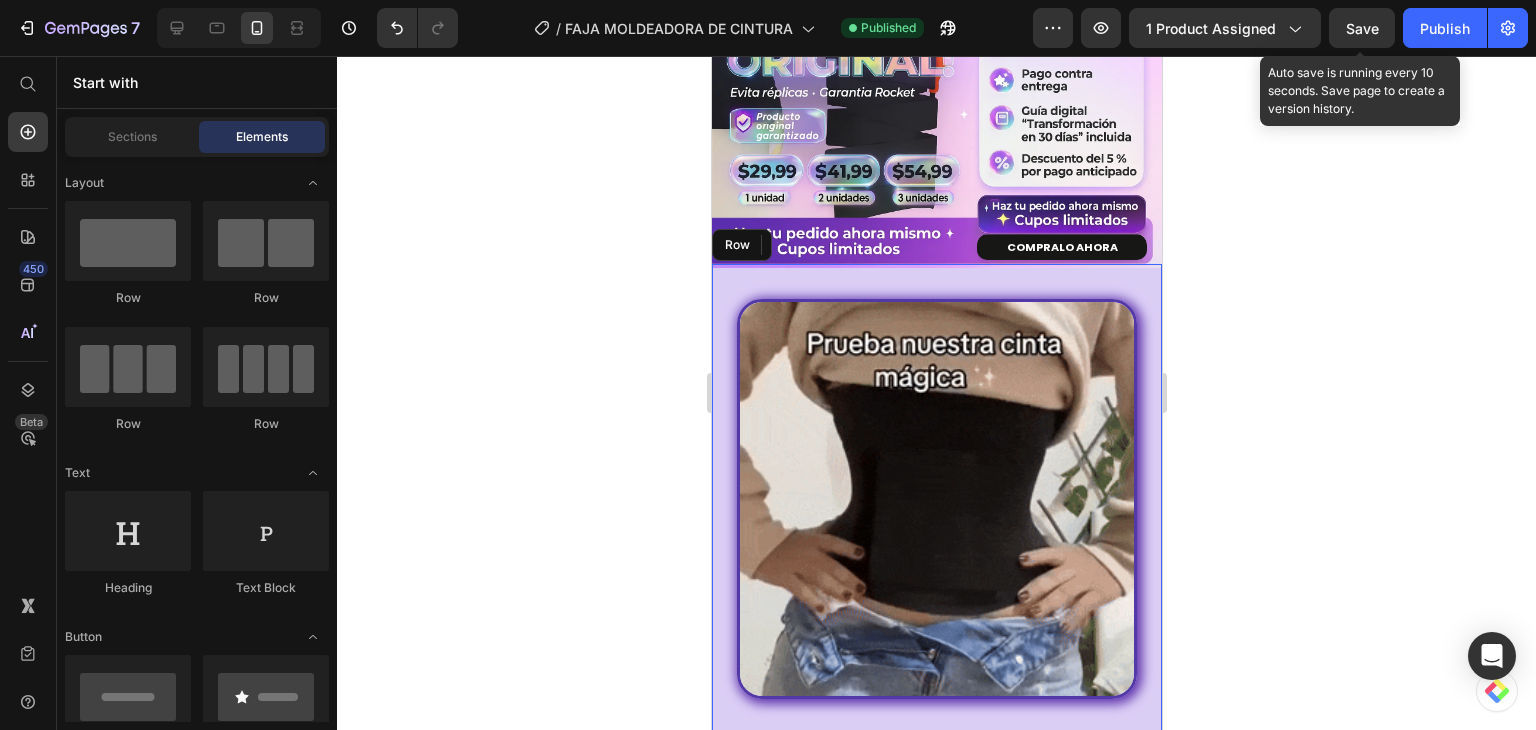 click on "Save" at bounding box center [1362, 28] 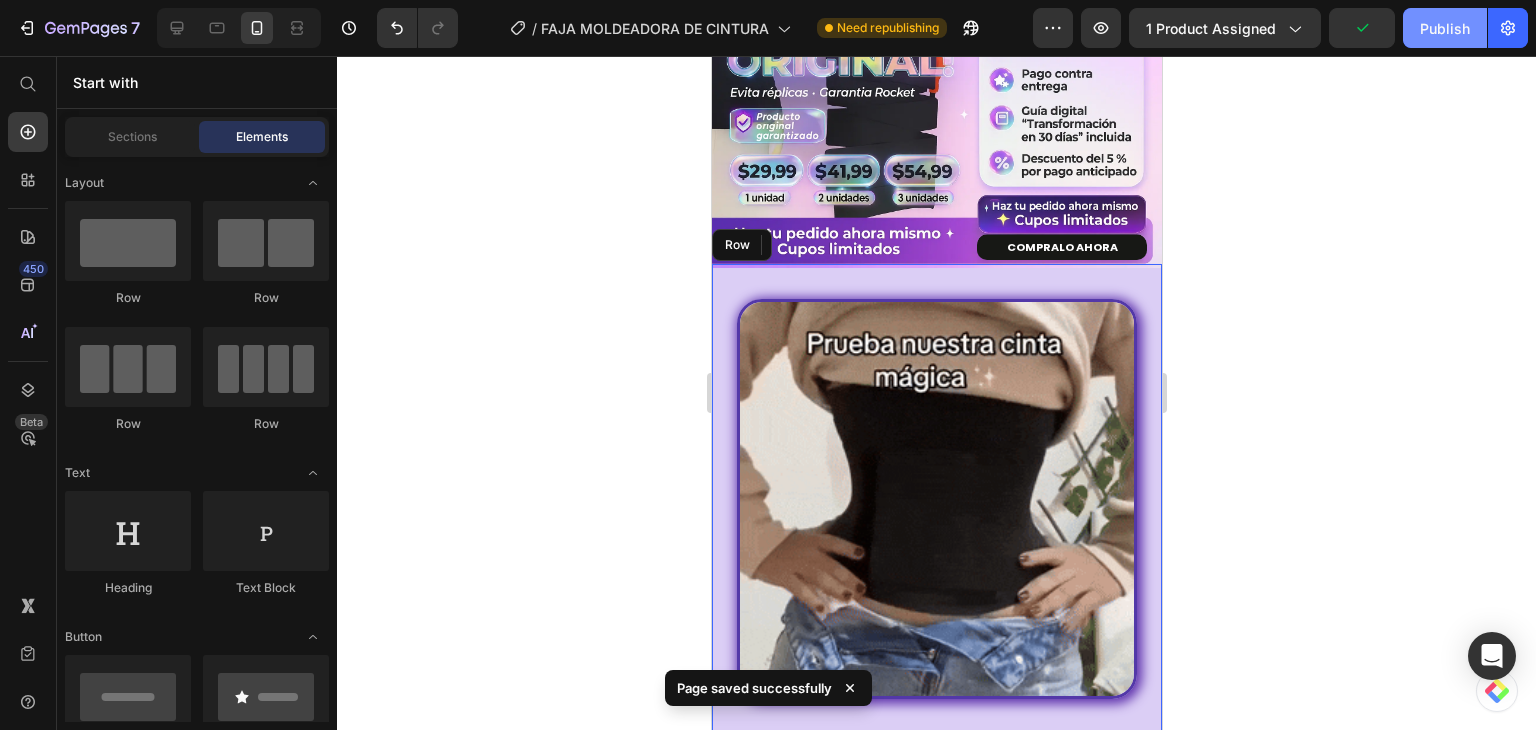 click on "Publish" at bounding box center [1445, 28] 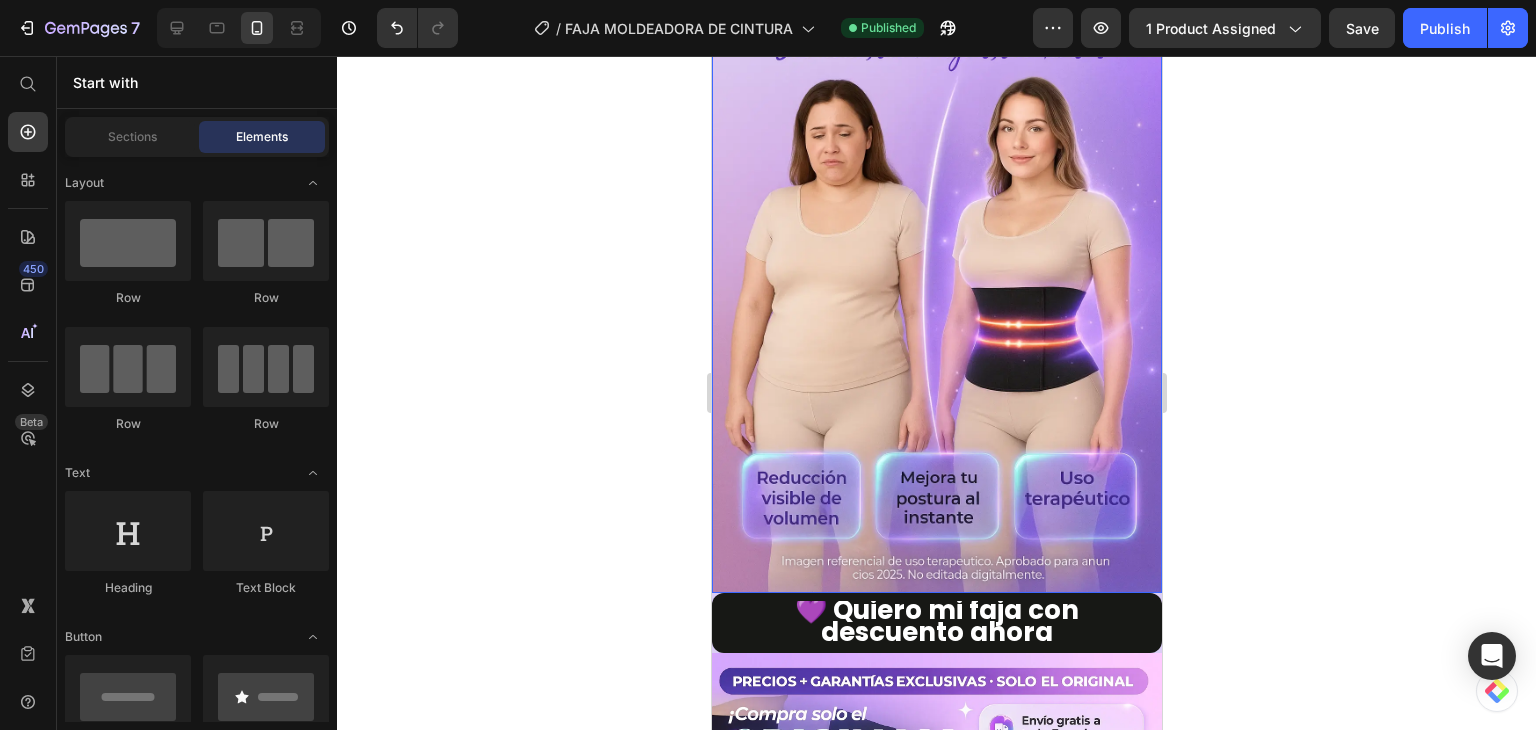 scroll, scrollTop: 300, scrollLeft: 0, axis: vertical 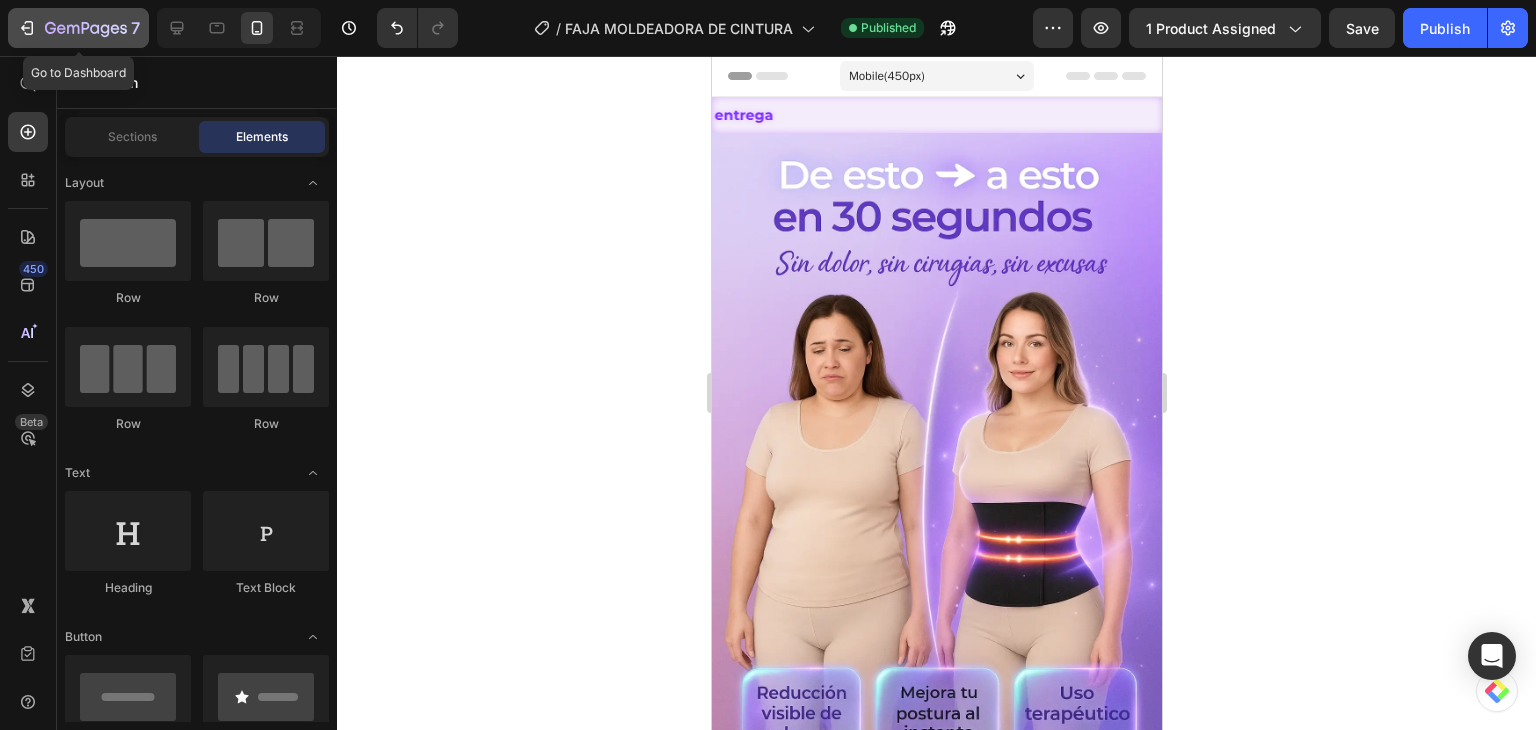 click on "7" 